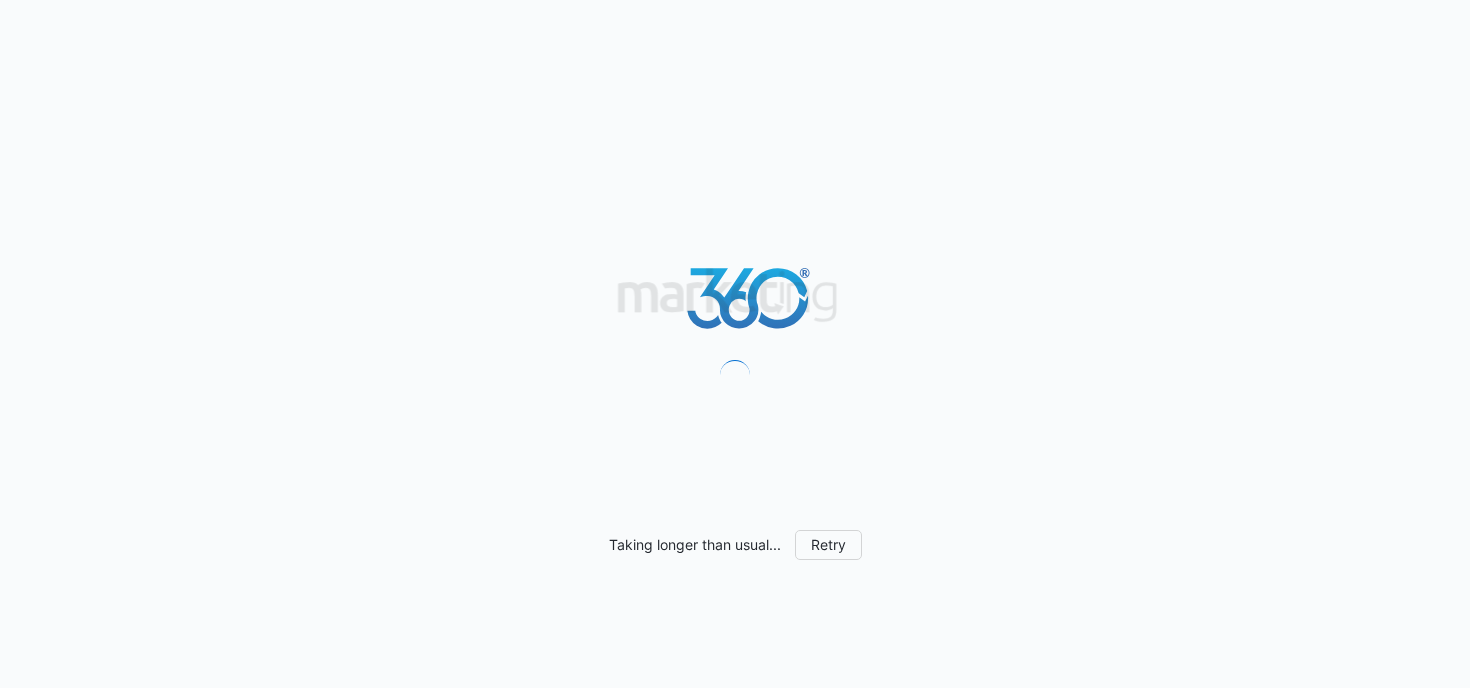 scroll, scrollTop: 0, scrollLeft: 0, axis: both 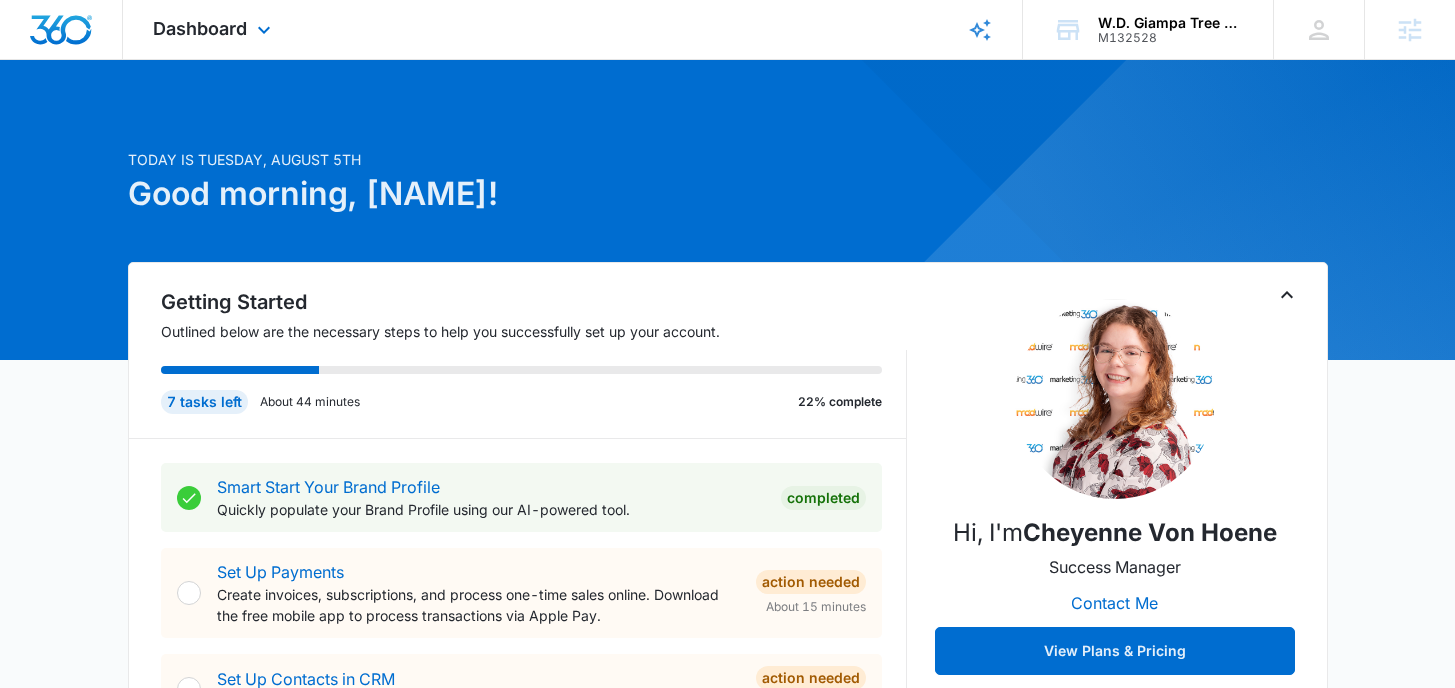 click on "Dashboard Apps Reputation Websites Forms CRM Email Social Payments POS Content Ads Intelligence Files Brand Settings" at bounding box center [214, 29] 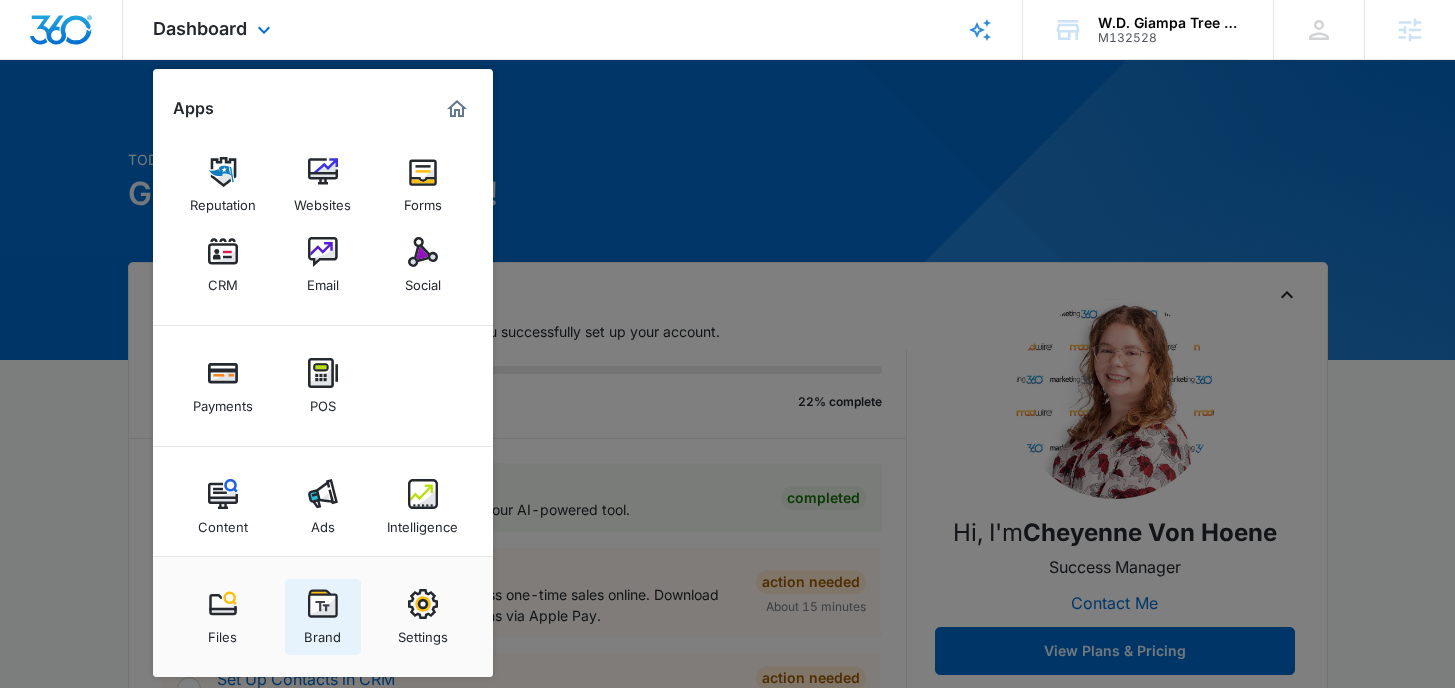 click at bounding box center [323, 604] 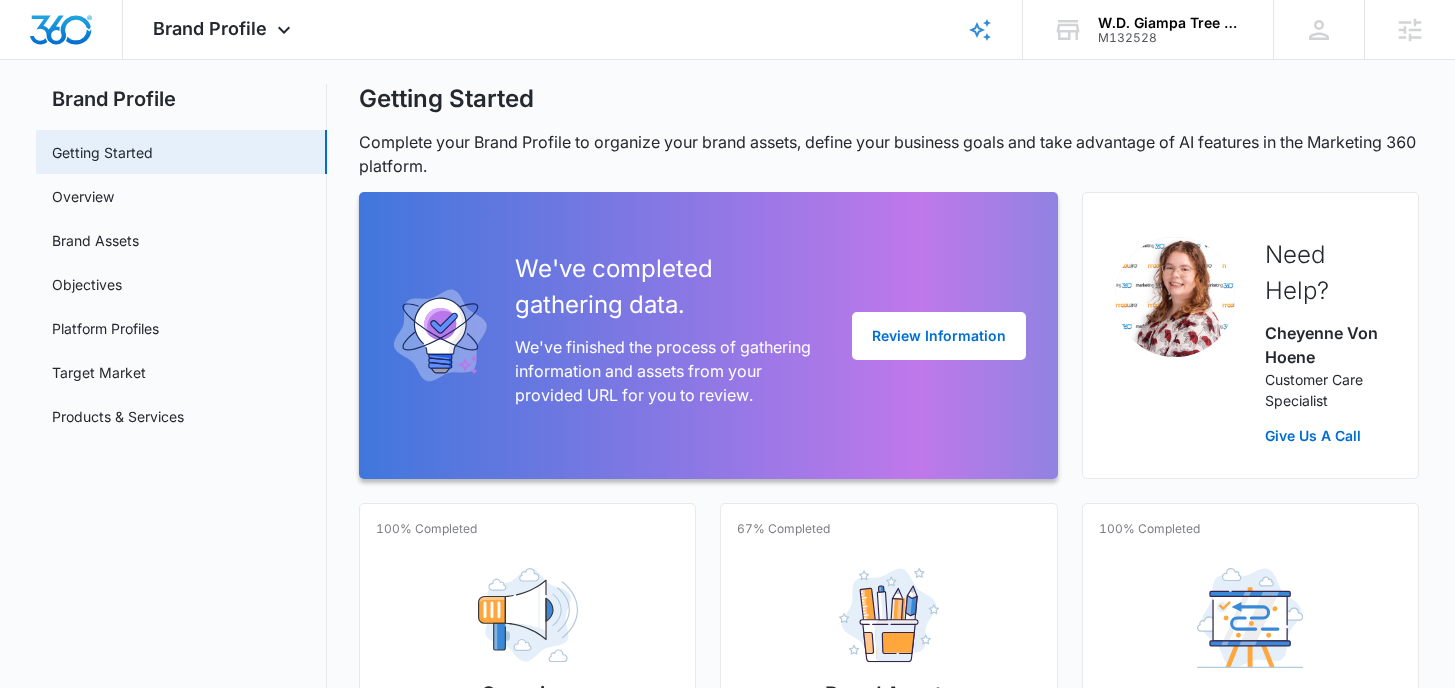 scroll, scrollTop: 0, scrollLeft: 0, axis: both 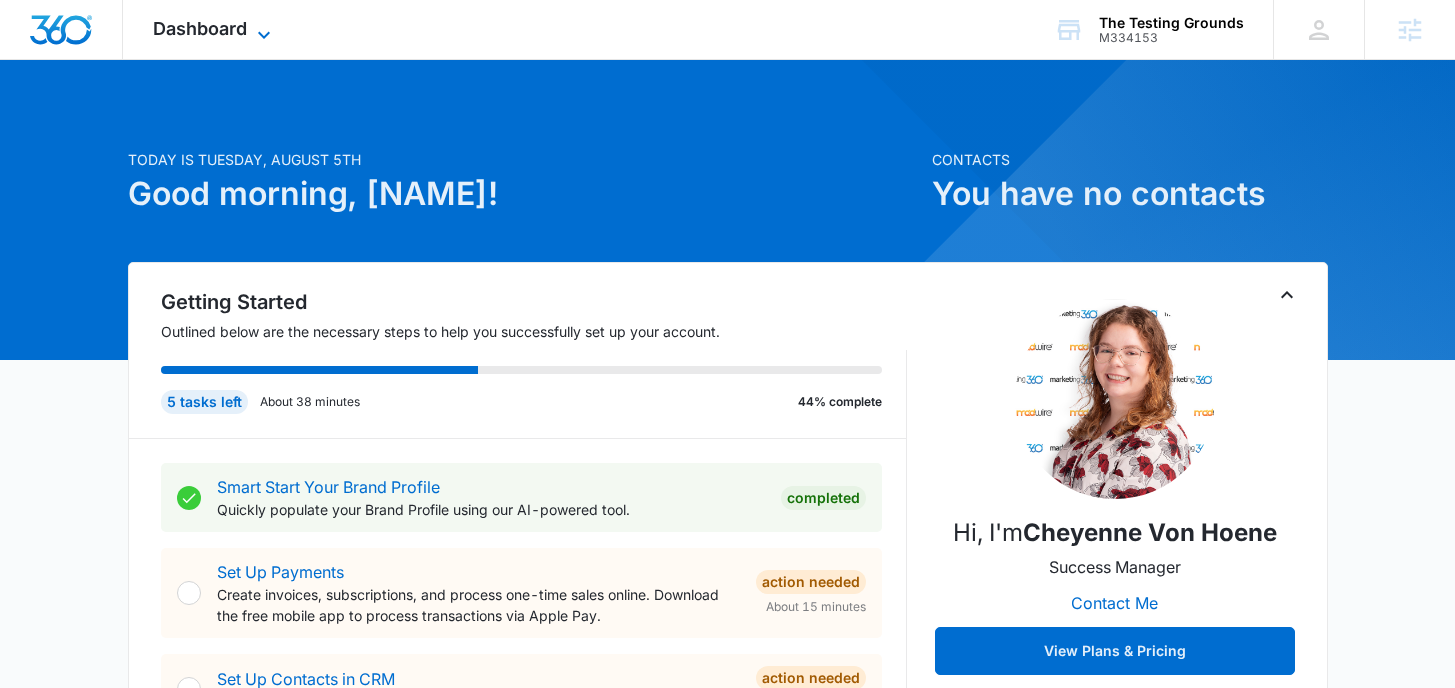 click on "Dashboard" at bounding box center (200, 28) 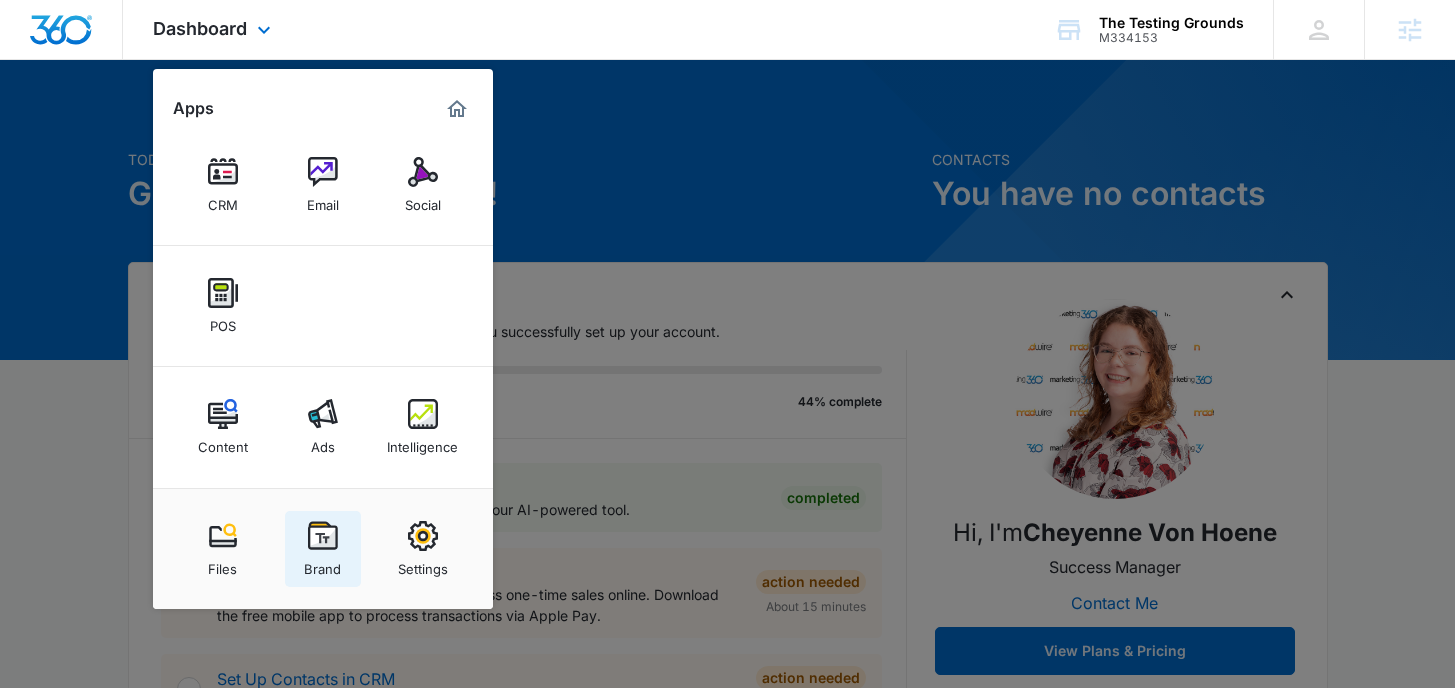 click at bounding box center [323, 536] 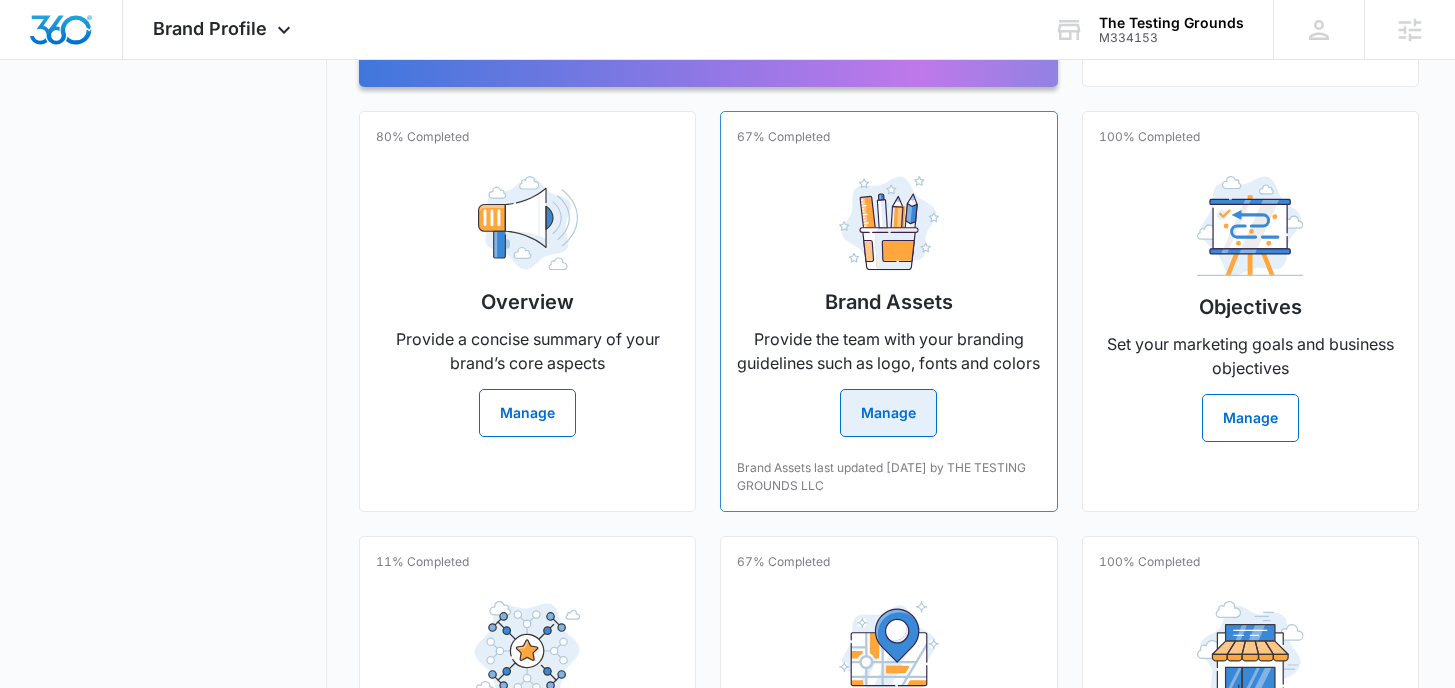 scroll, scrollTop: 454, scrollLeft: 0, axis: vertical 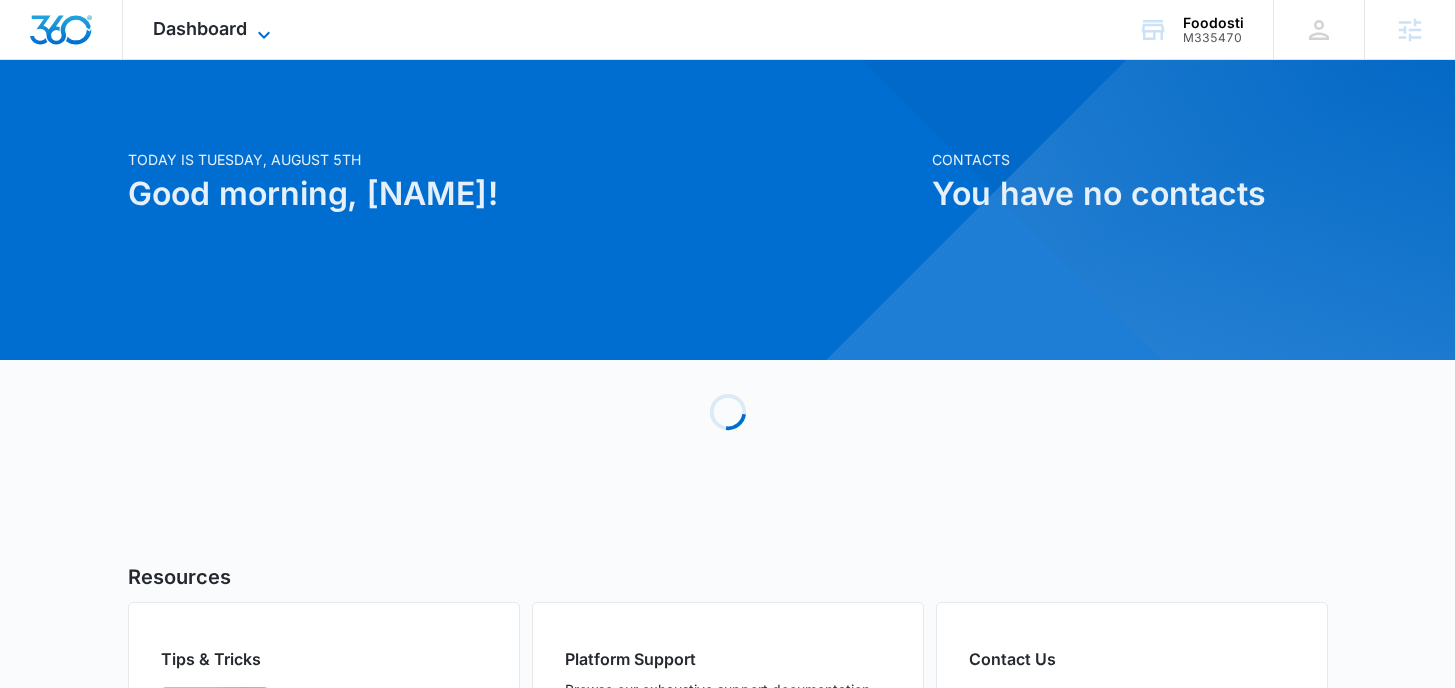click 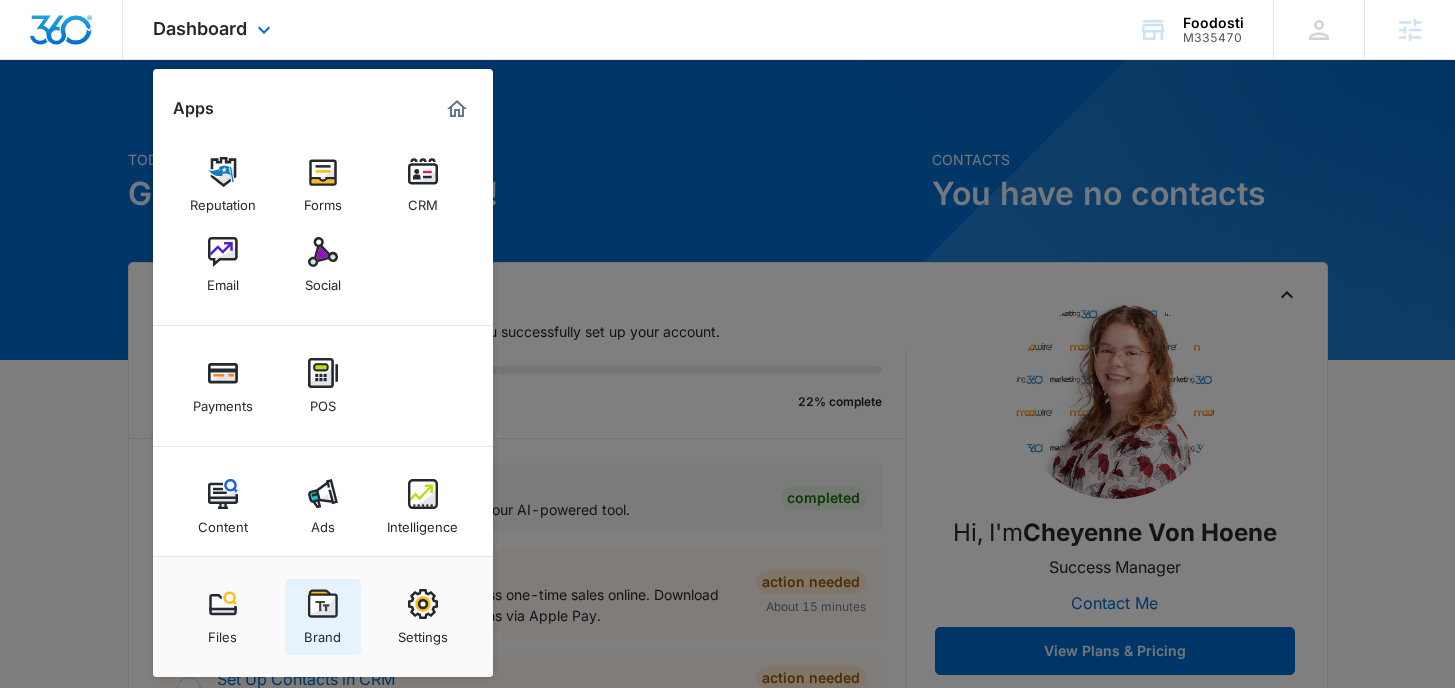 click on "Brand" at bounding box center (323, 617) 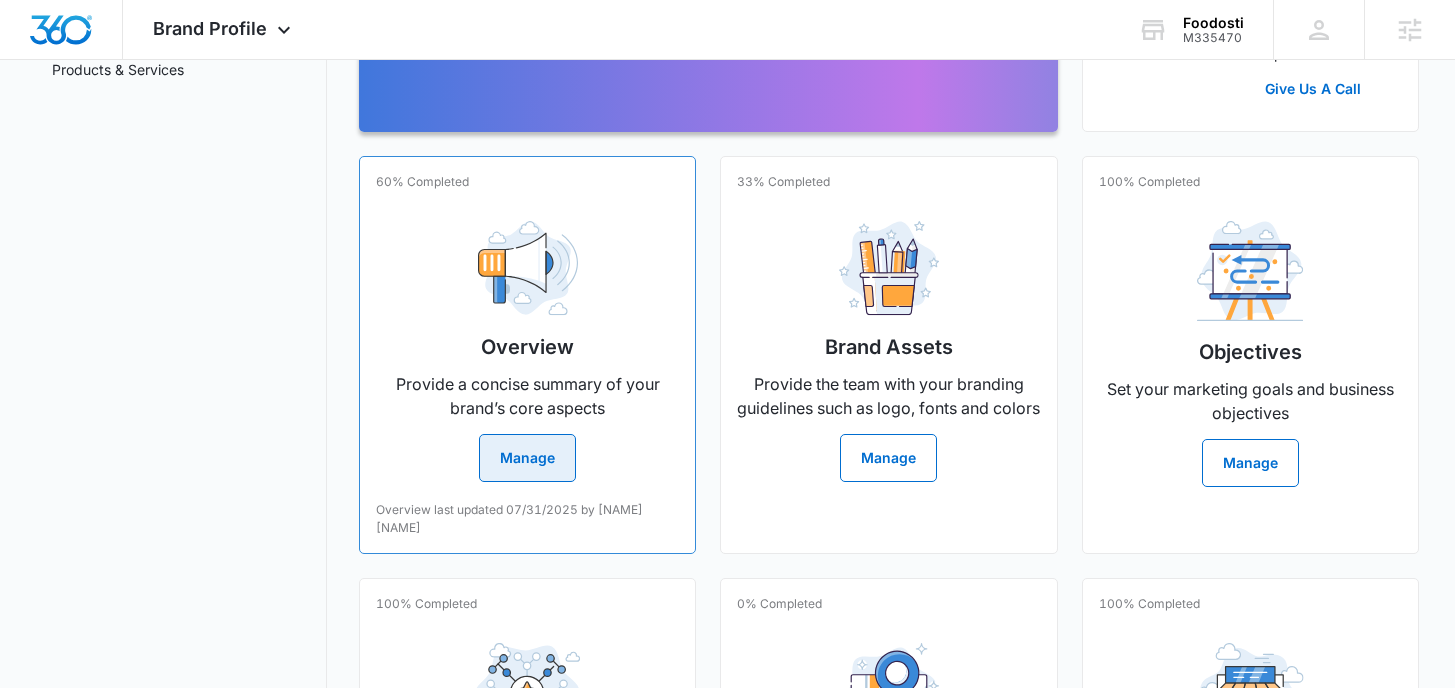 scroll, scrollTop: 376, scrollLeft: 0, axis: vertical 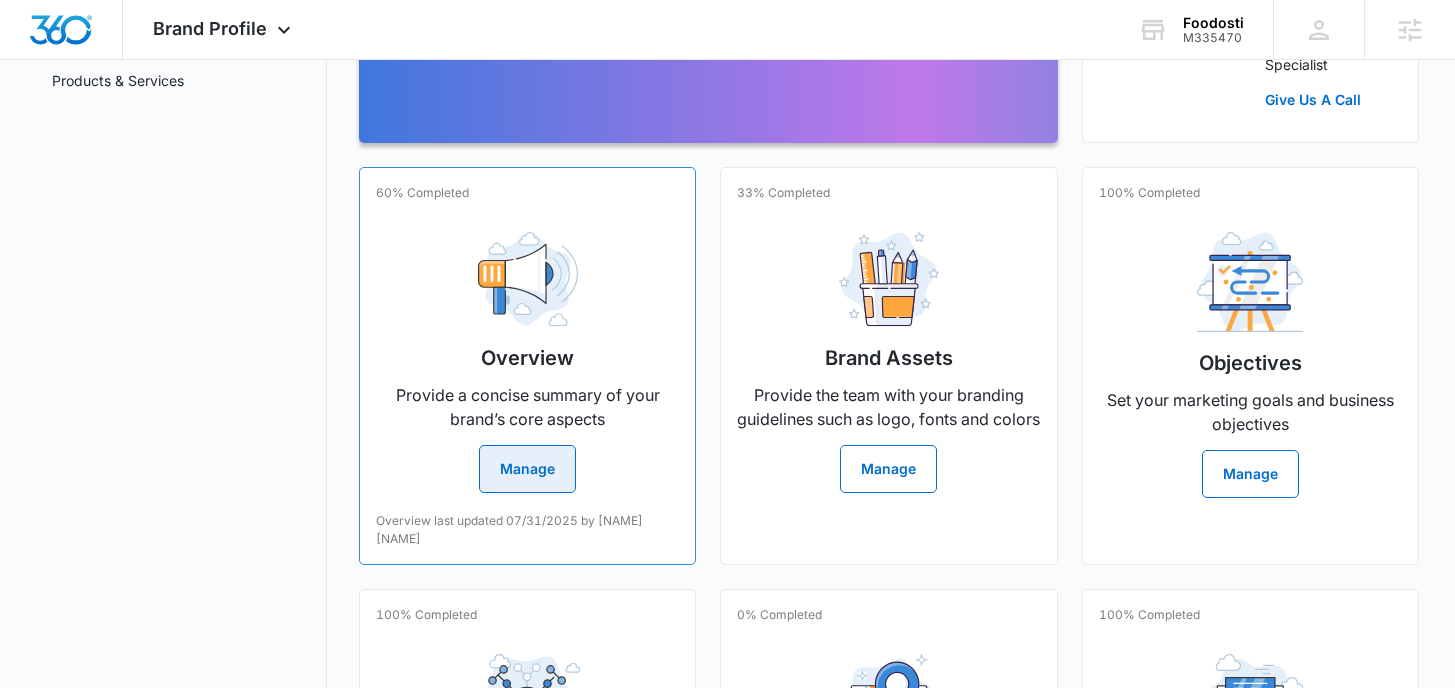 click on "Manage" at bounding box center (527, 469) 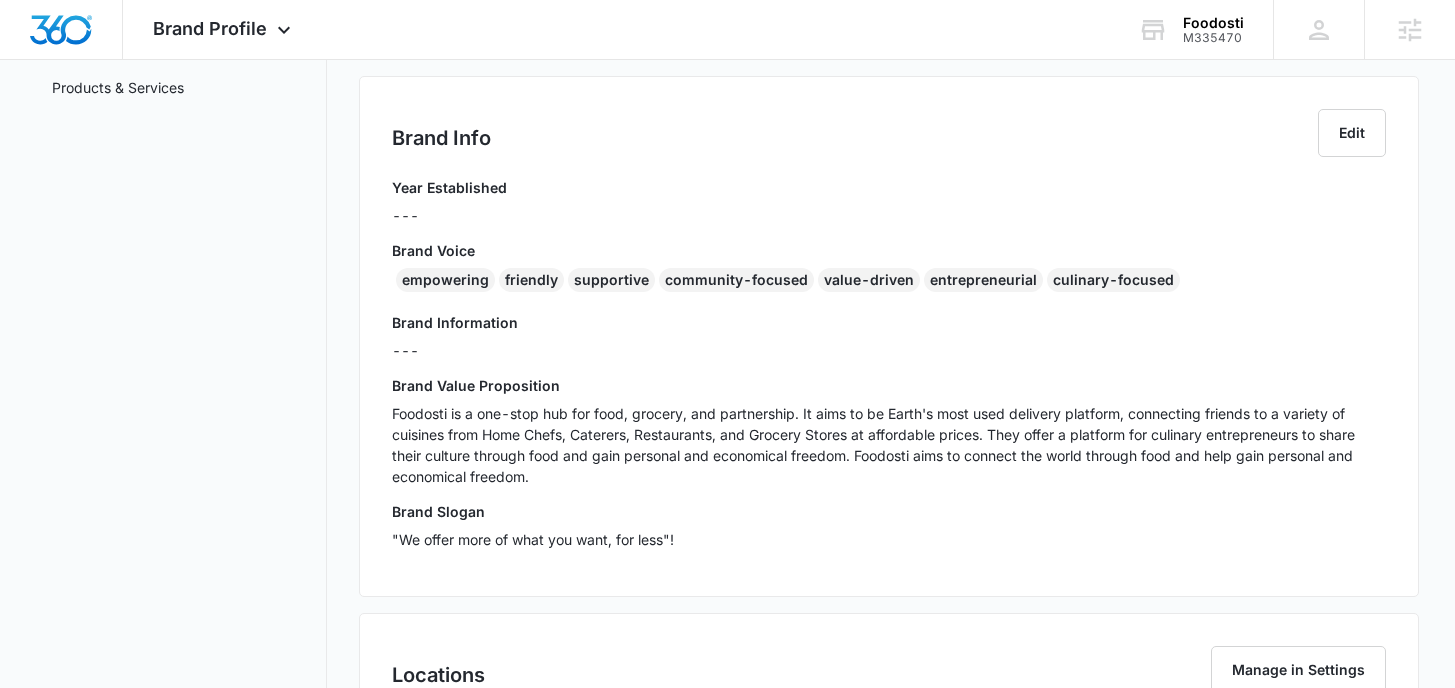 scroll, scrollTop: 381, scrollLeft: 0, axis: vertical 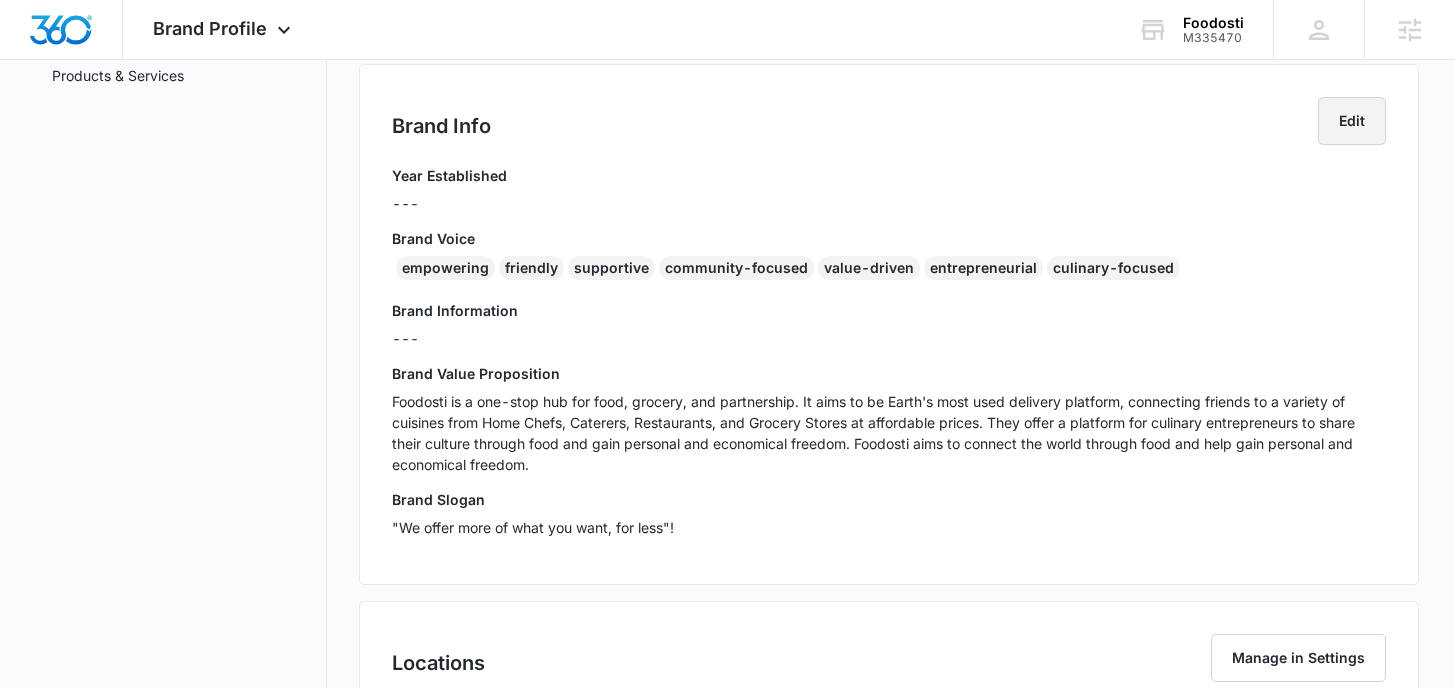 click on "Edit" at bounding box center (1352, 121) 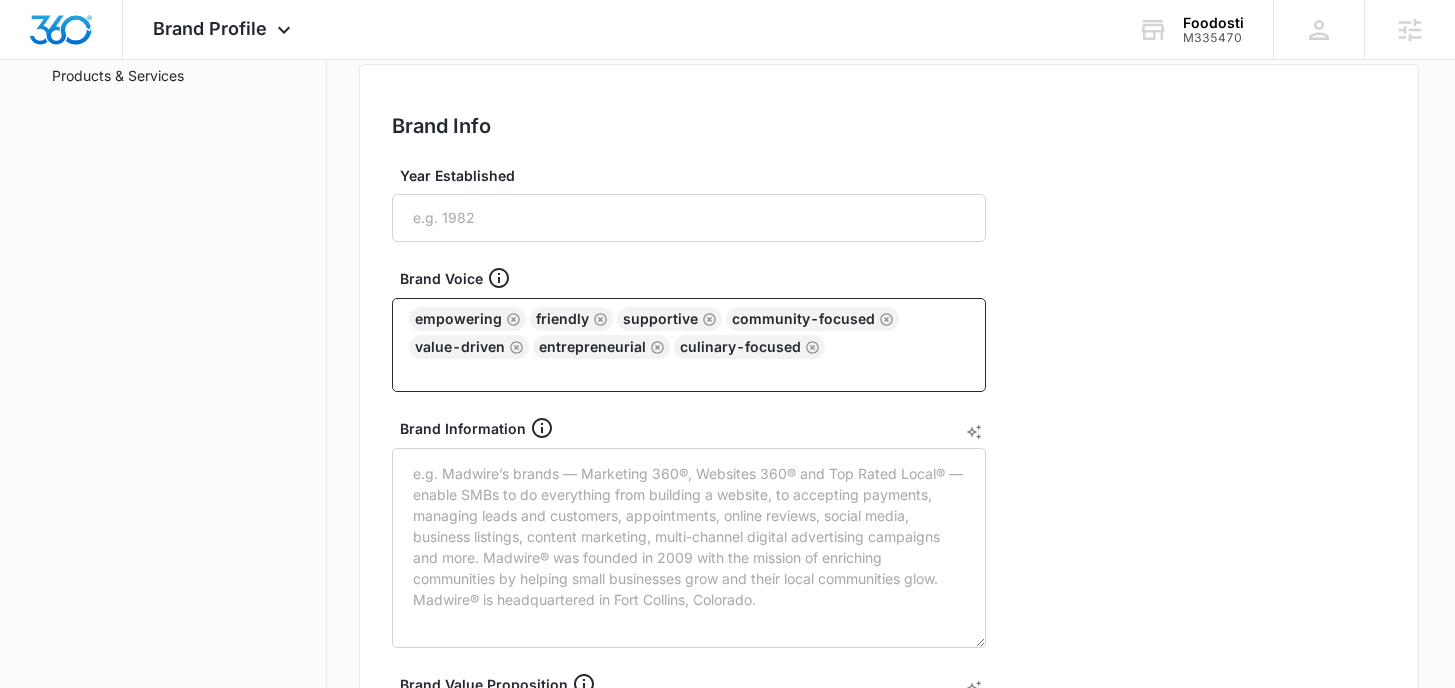 scroll, scrollTop: 723, scrollLeft: 0, axis: vertical 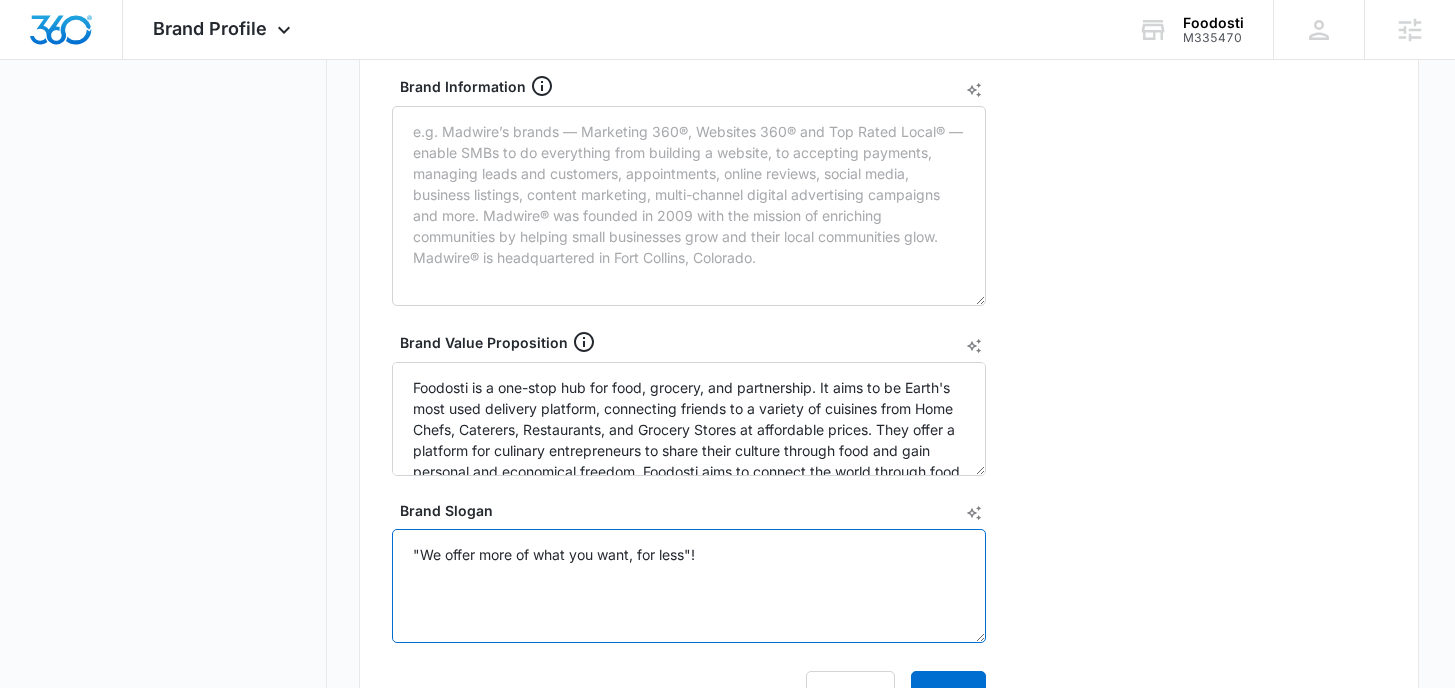 click on ""We offer more of what you want, for less"!" at bounding box center (689, 586) 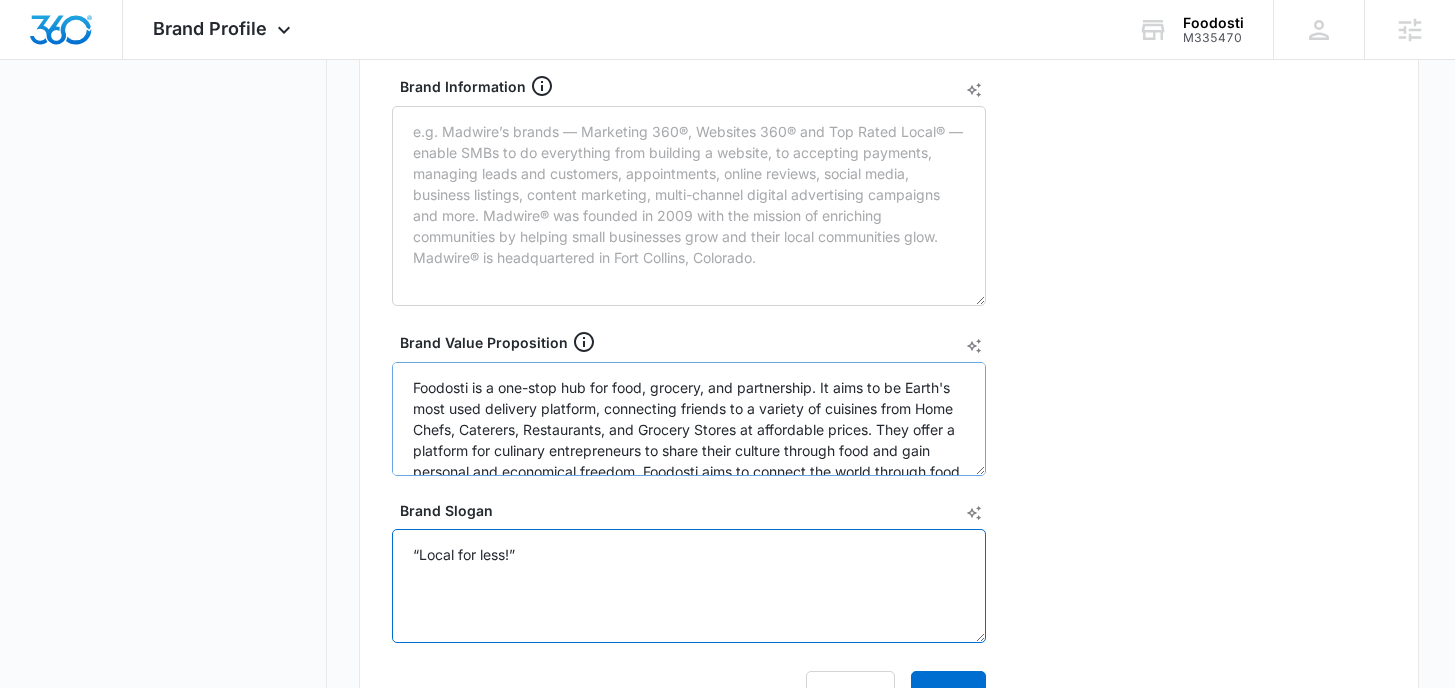 type on "“Local for less!”" 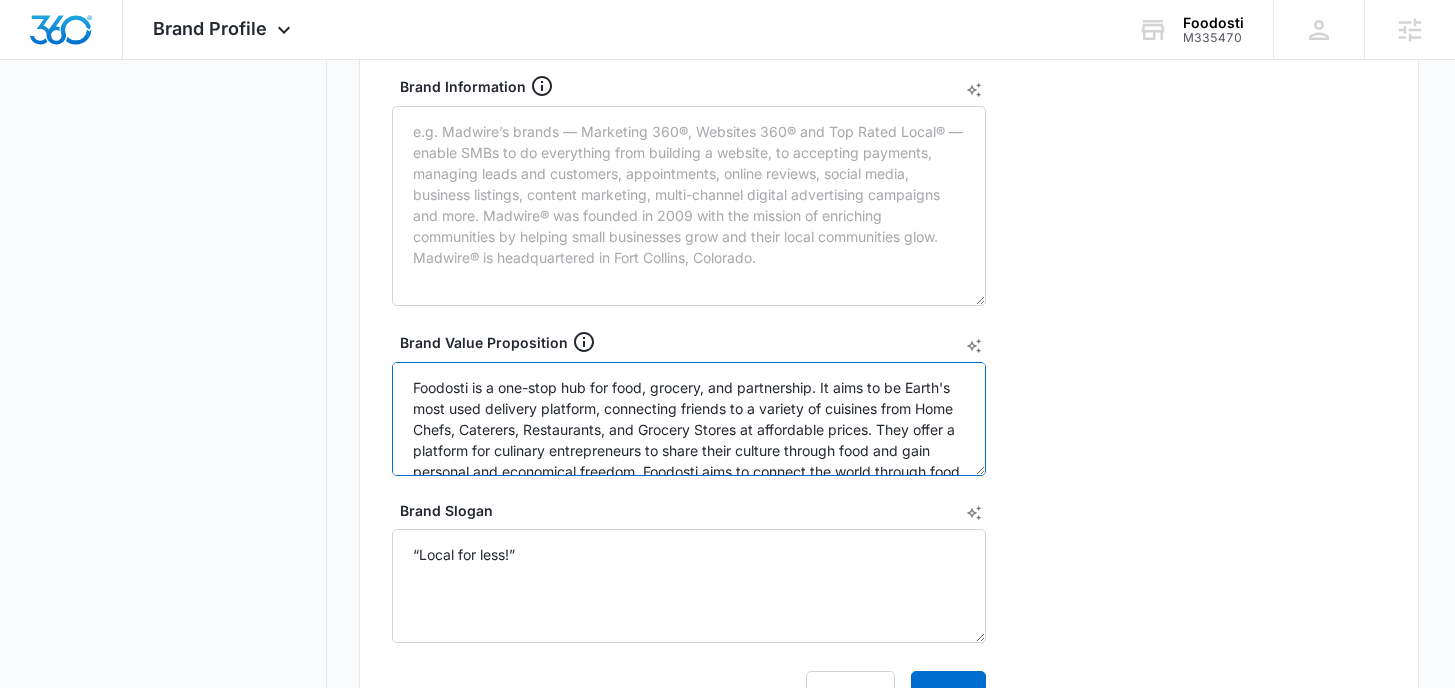 click on "Foodosti is a one-stop hub for food, grocery, and partnership. It aims to be Earth's most used delivery platform, connecting friends to a variety of cuisines from Home Chefs, Caterers, Restaurants, and Grocery Stores at affordable prices. They offer a platform for culinary entrepreneurs to share their culture through food and gain personal and economical freedom. Foodosti aims to connect the world through food and help gain personal and economical freedom." at bounding box center (689, 419) 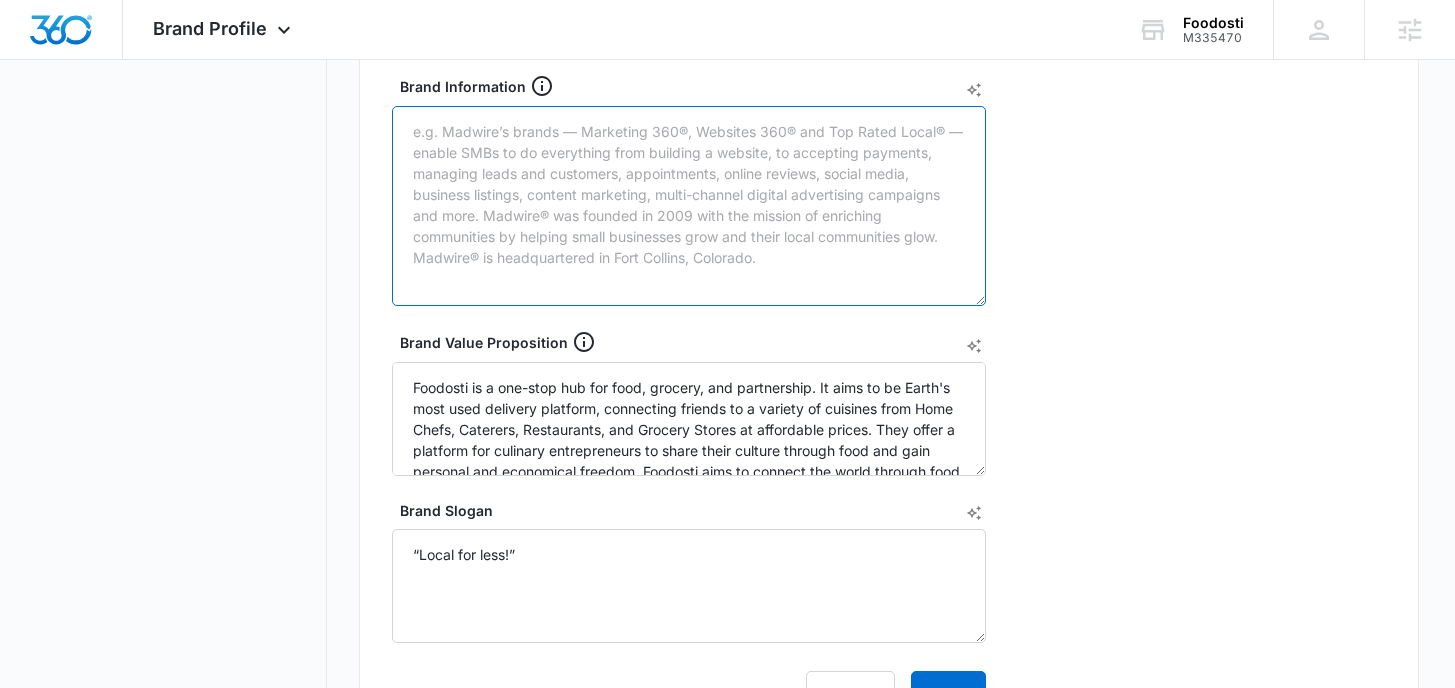 click on "Brand Information" at bounding box center (689, 206) 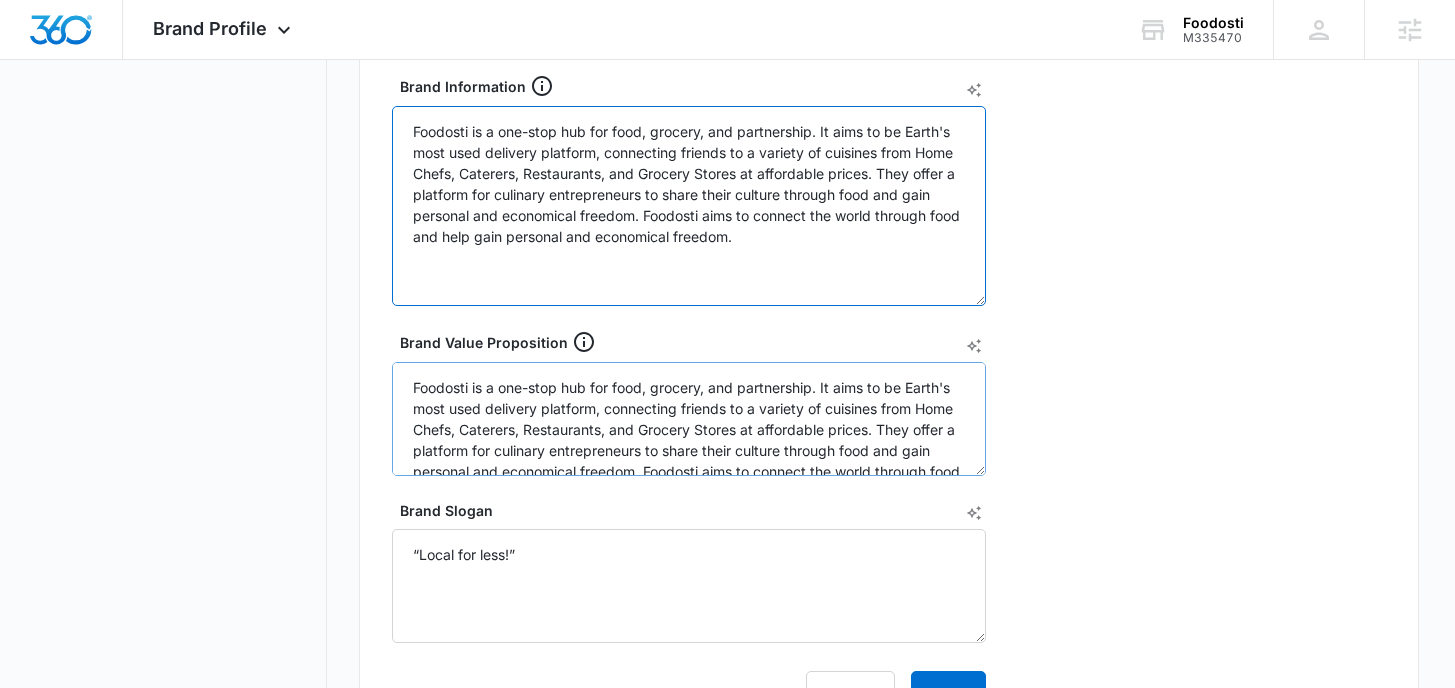 type on "Foodosti is a one-stop hub for food, grocery, and partnership. It aims to be Earth's most used delivery platform, connecting friends to a variety of cuisines from Home Chefs, Caterers, Restaurants, and Grocery Stores at affordable prices. They offer a platform for culinary entrepreneurs to share their culture through food and gain personal and economical freedom. Foodosti aims to connect the world through food and help gain personal and economical freedom." 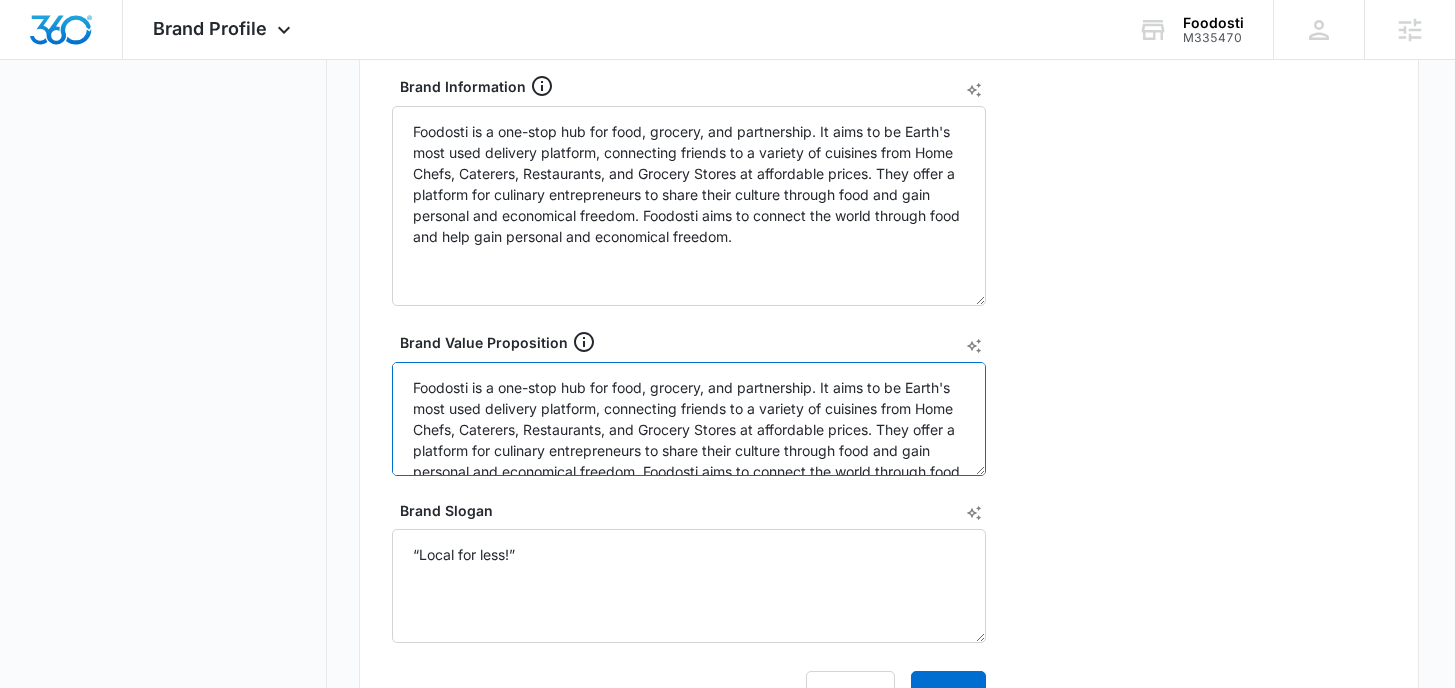 click on "Foodosti is a one-stop hub for food, grocery, and partnership. It aims to be Earth's most used delivery platform, connecting friends to a variety of cuisines from Home Chefs, Caterers, Restaurants, and Grocery Stores at affordable prices. They offer a platform for culinary entrepreneurs to share their culture through food and gain personal and economical freedom. Foodosti aims to connect the world through food and help gain personal and economical freedom." at bounding box center [689, 419] 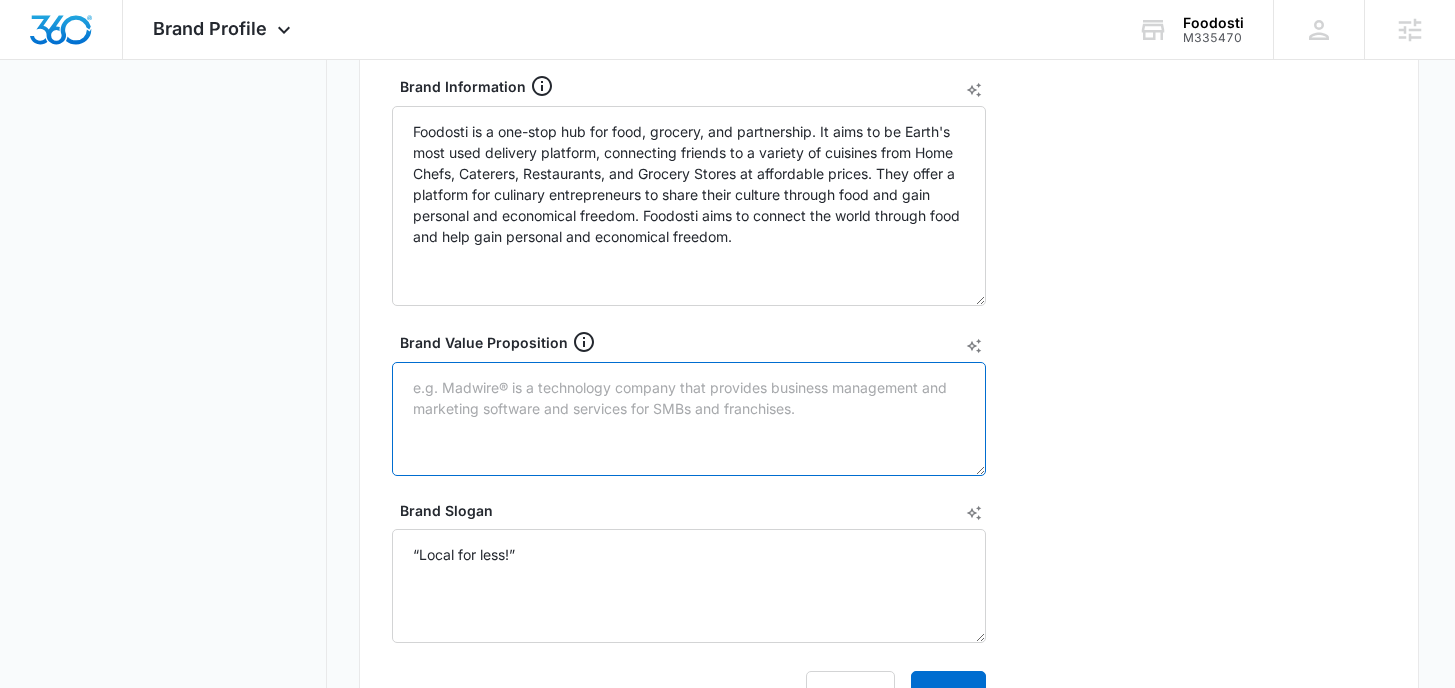 paste on "keep it cost effective for customers and restaurants
Delivery fee is $1 for customers
9% commission from restaurant - trying to convince them but they are not obligated
Service fee is 11% - that goes to pay the drivers" 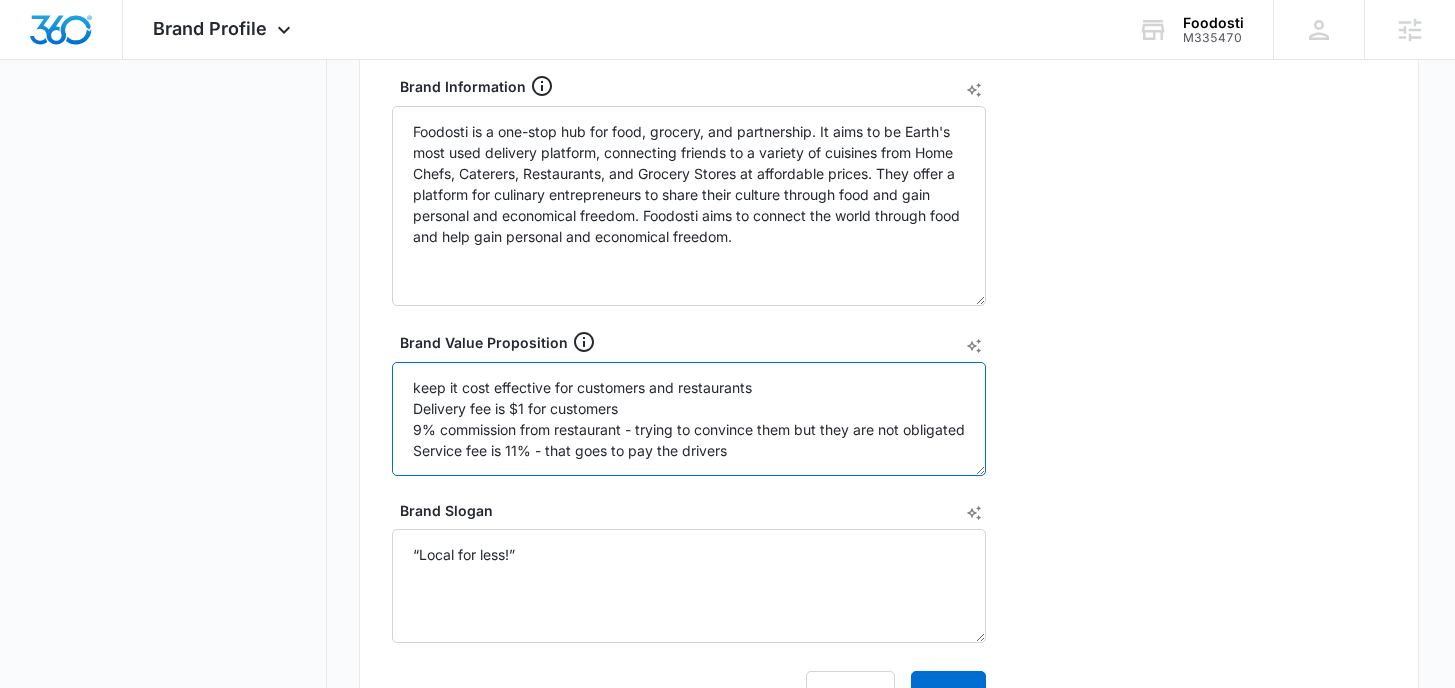 scroll, scrollTop: 21, scrollLeft: 0, axis: vertical 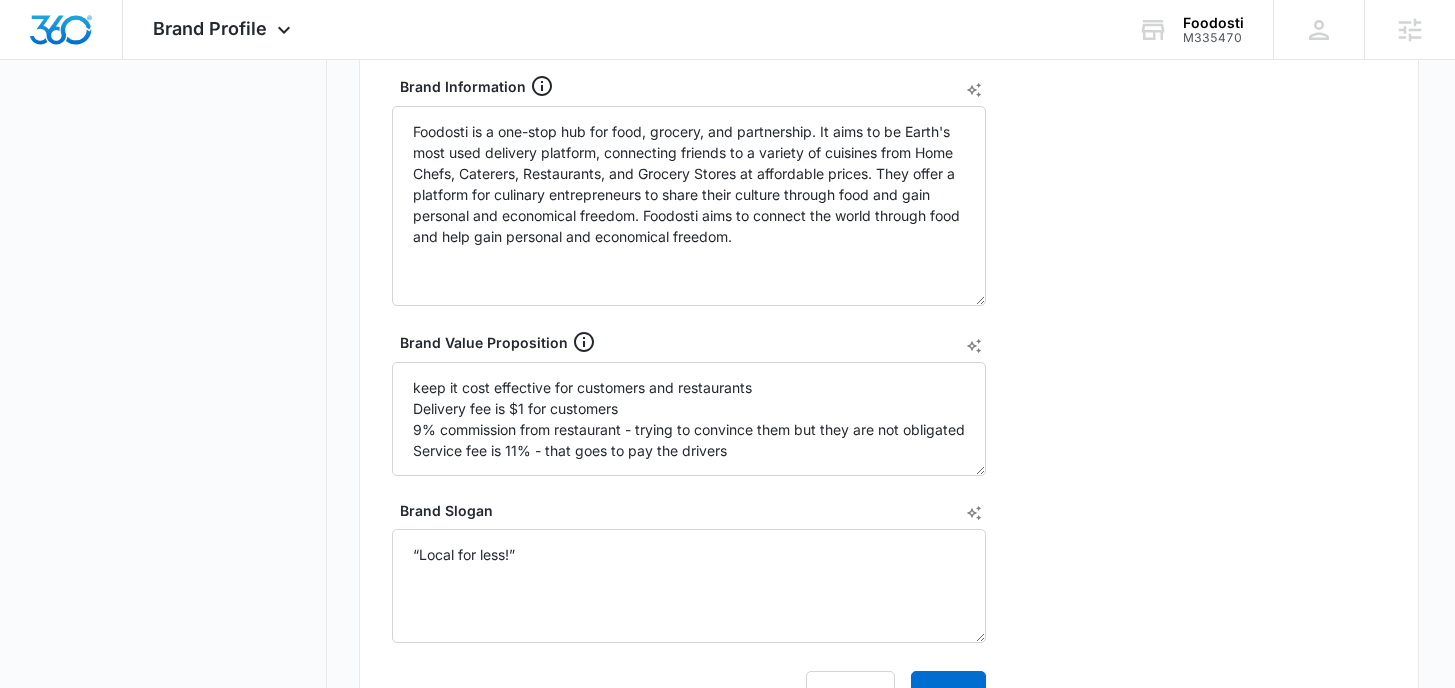 click on "Brand Info Edit Year Established Brand Voice empowering friendly supportive community-focused value-driven entrepreneurial culinary-focused Brand Information Foodosti is a one-stop hub for food, grocery, and partnership. It aims to be Earth's most used delivery platform, connecting friends to a variety of cuisines from Home Chefs, Caterers, Restaurants, and Grocery Stores at affordable prices. They offer a platform for culinary entrepreneurs to share their culture through food and gain personal and economical freedom. Foodosti aims to connect the world through food and help gain personal and economical freedom. Brand Value Proposition keep it cost effective for customers and restaurants
Delivery fee is $1 for customers
9% commission from restaurant - trying to convince them but they are not obligated
Service fee is 11% - that goes to pay the drivers Brand Slogan “Local for less!” Cancel Save" at bounding box center [888, 237] 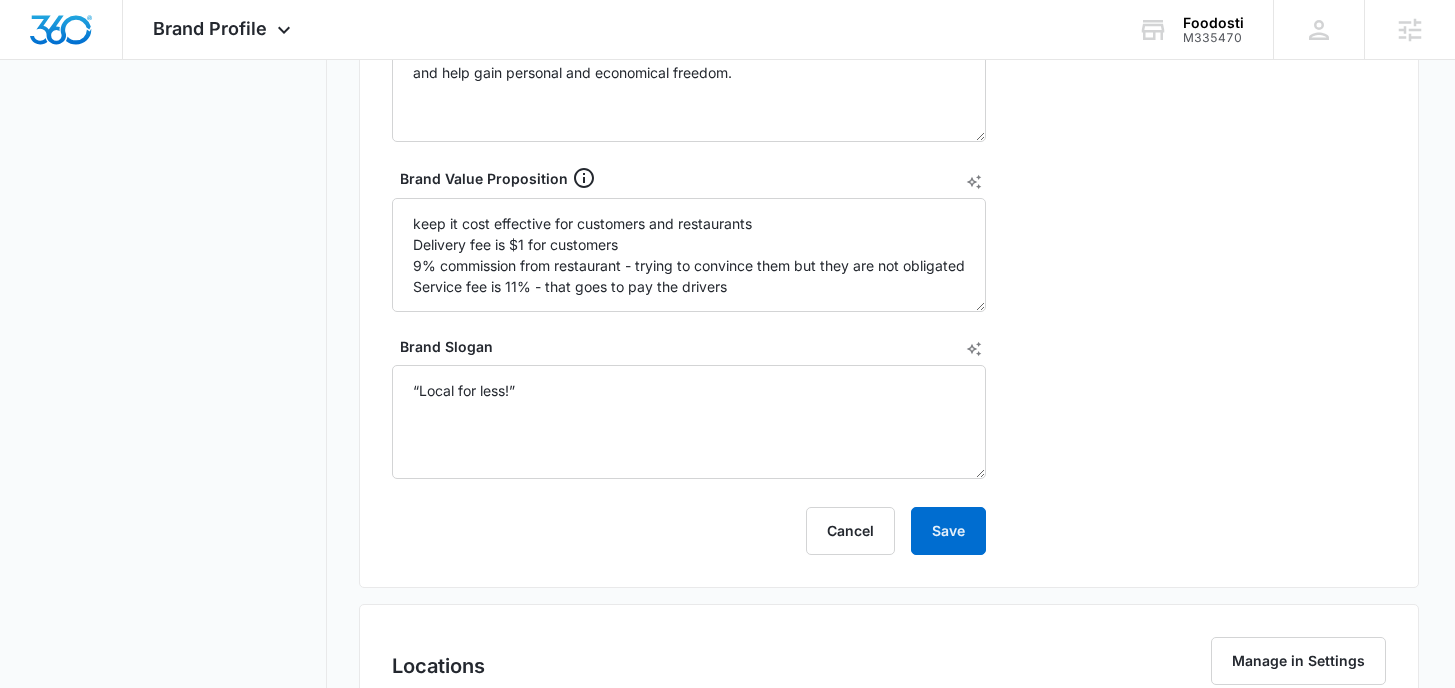 scroll, scrollTop: 889, scrollLeft: 0, axis: vertical 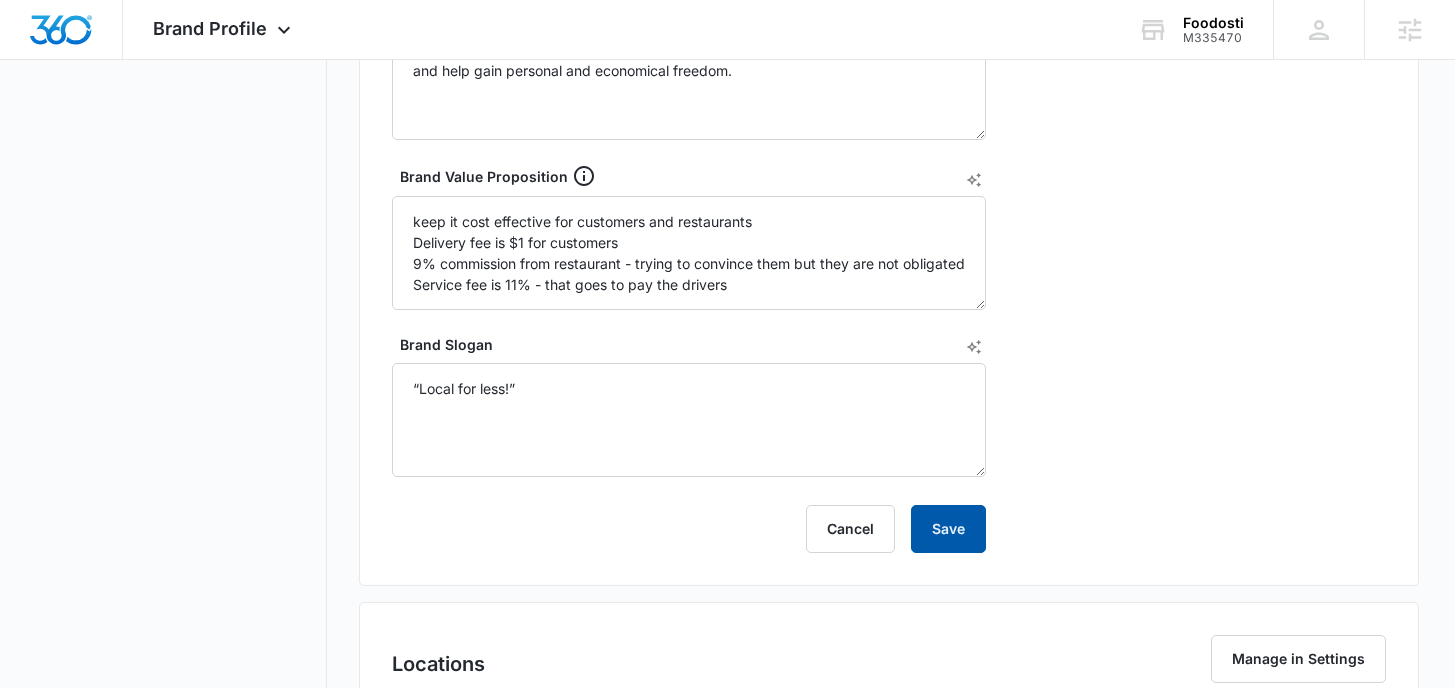 click on "Save" at bounding box center [948, 529] 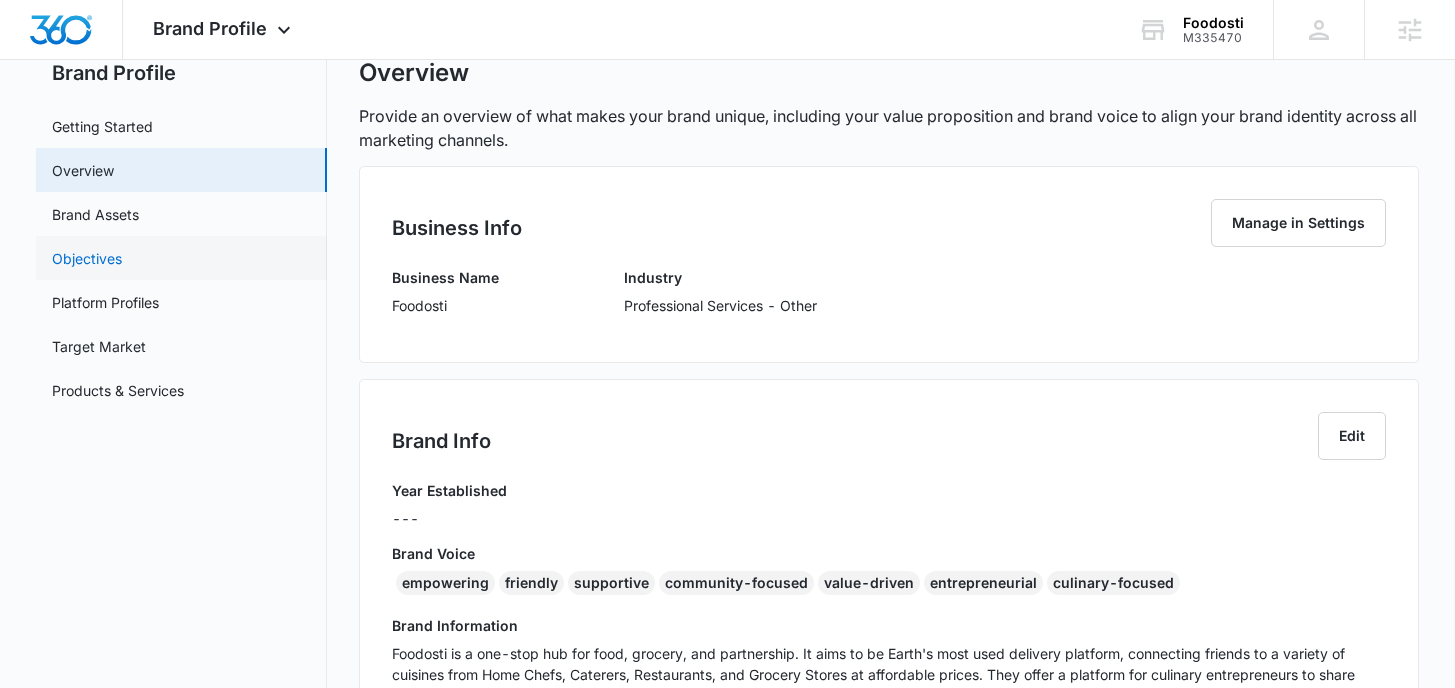scroll, scrollTop: 53, scrollLeft: 0, axis: vertical 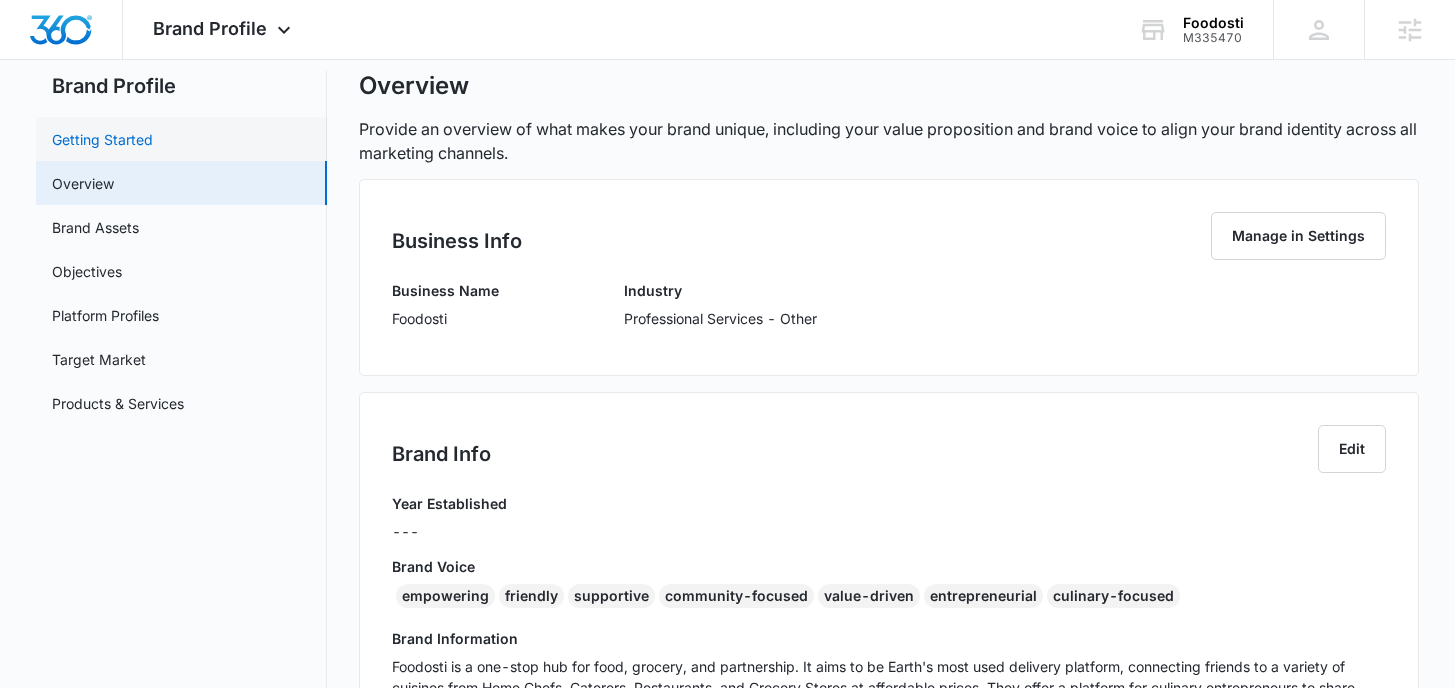 click on "Getting Started" at bounding box center [102, 139] 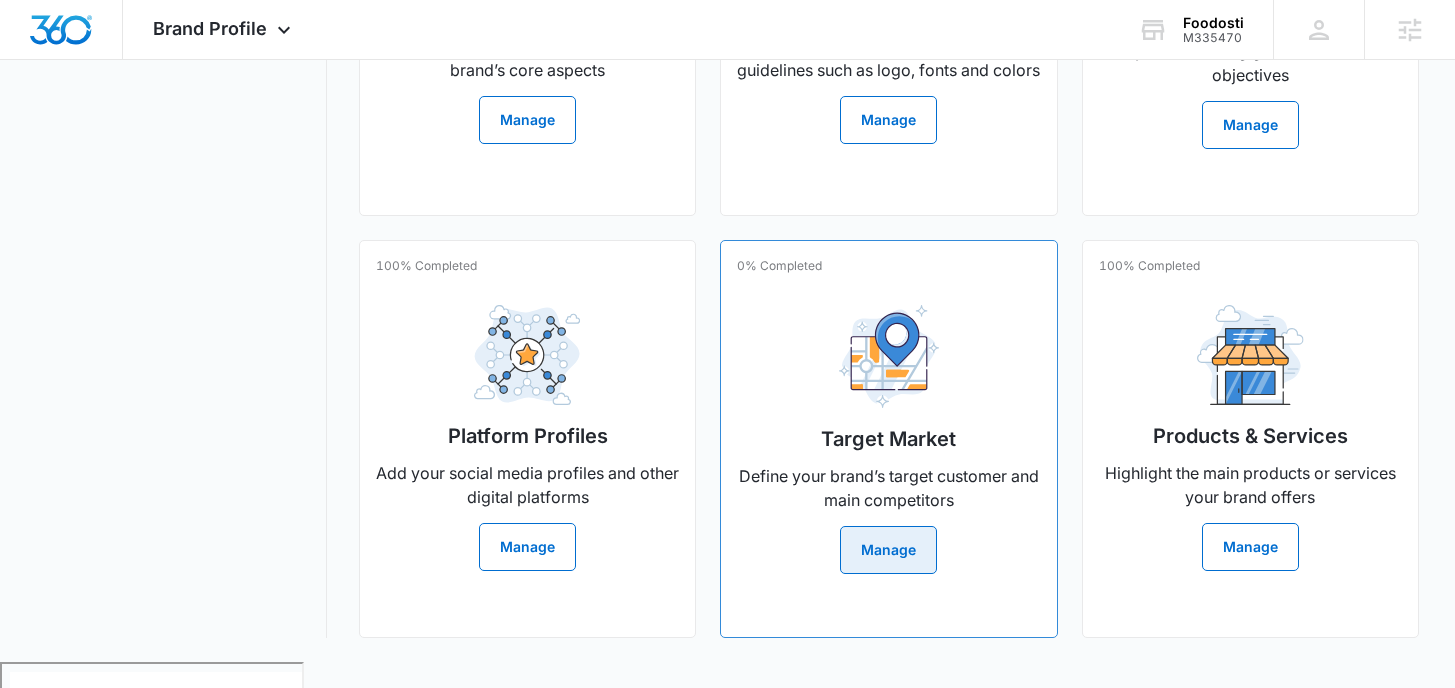 scroll, scrollTop: 737, scrollLeft: 0, axis: vertical 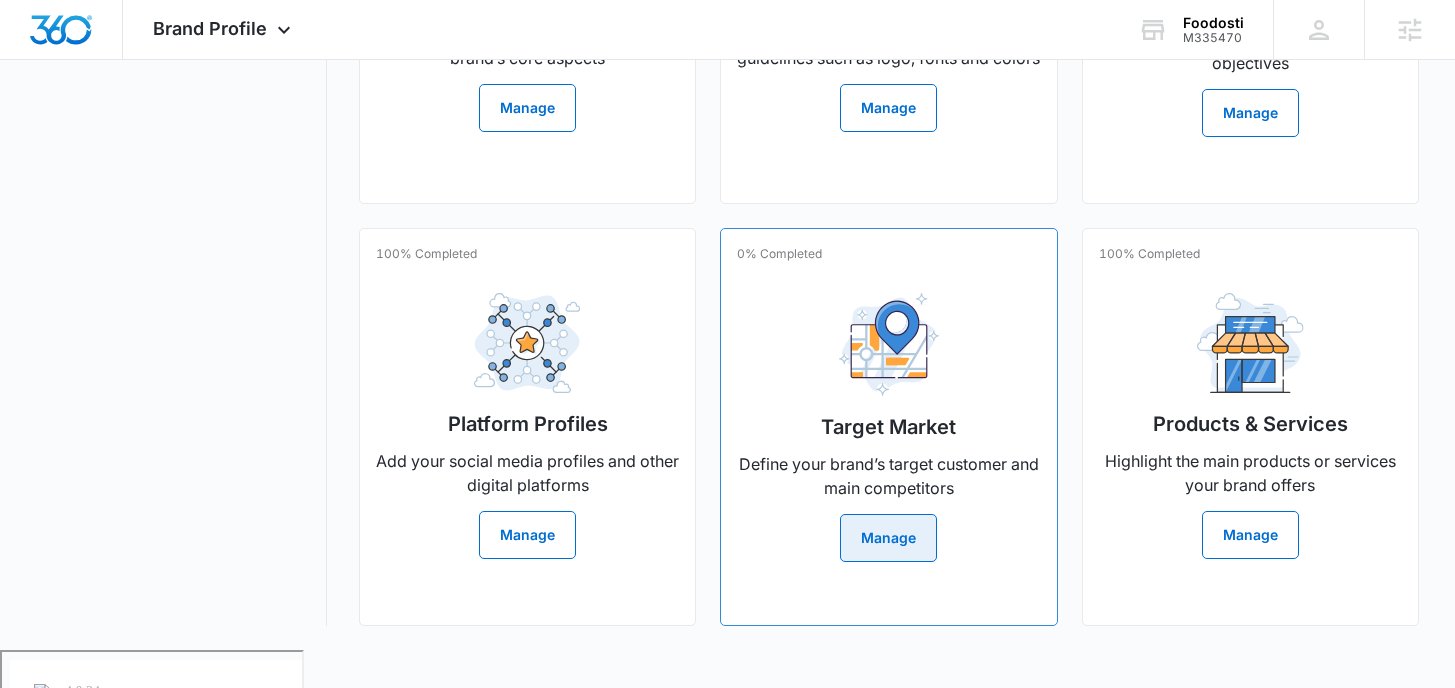 click on "Manage" at bounding box center (888, 538) 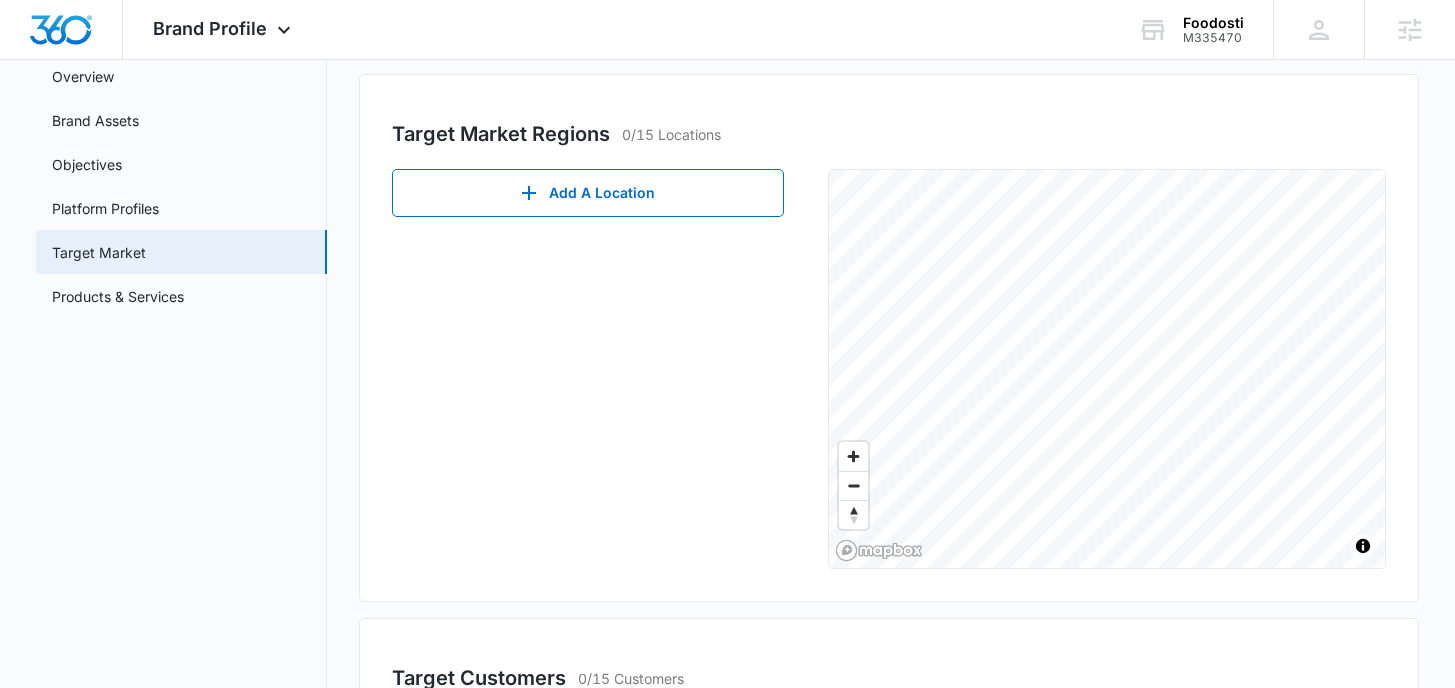 scroll, scrollTop: 161, scrollLeft: 0, axis: vertical 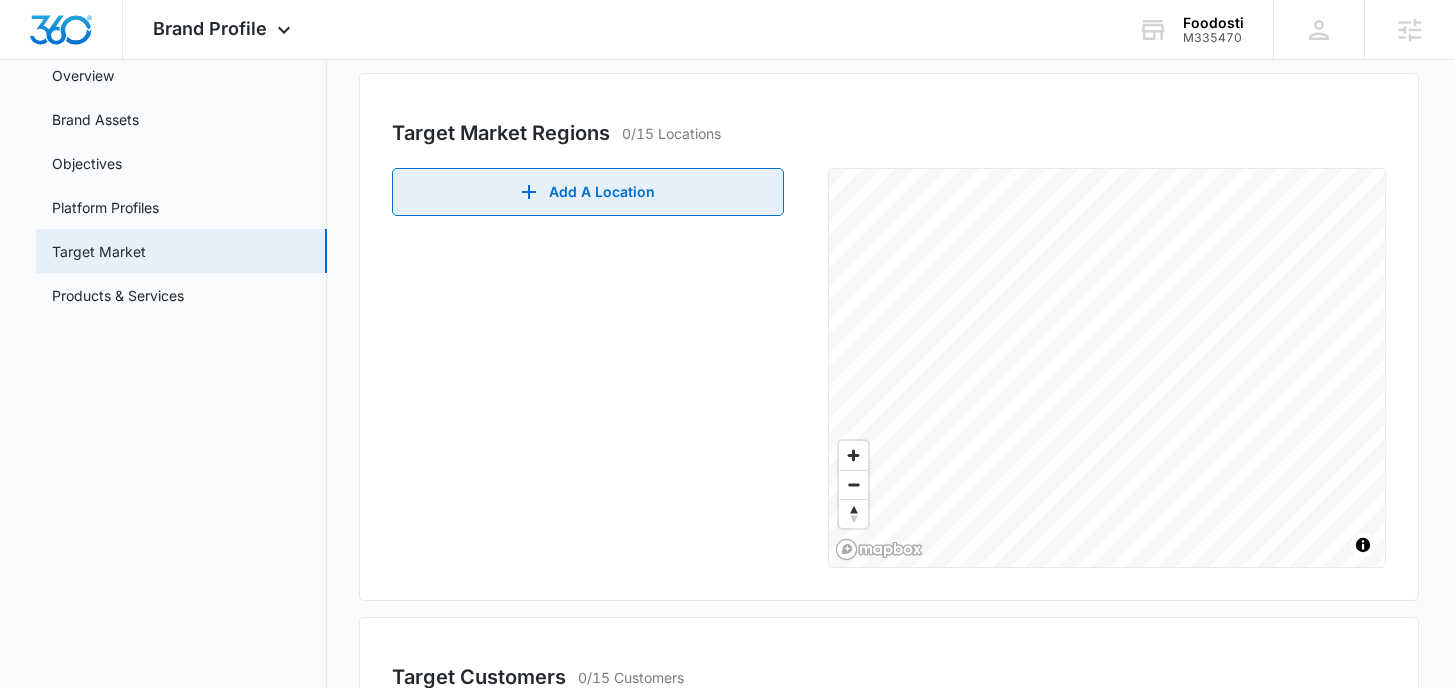 click on "Add A Location" at bounding box center (588, 192) 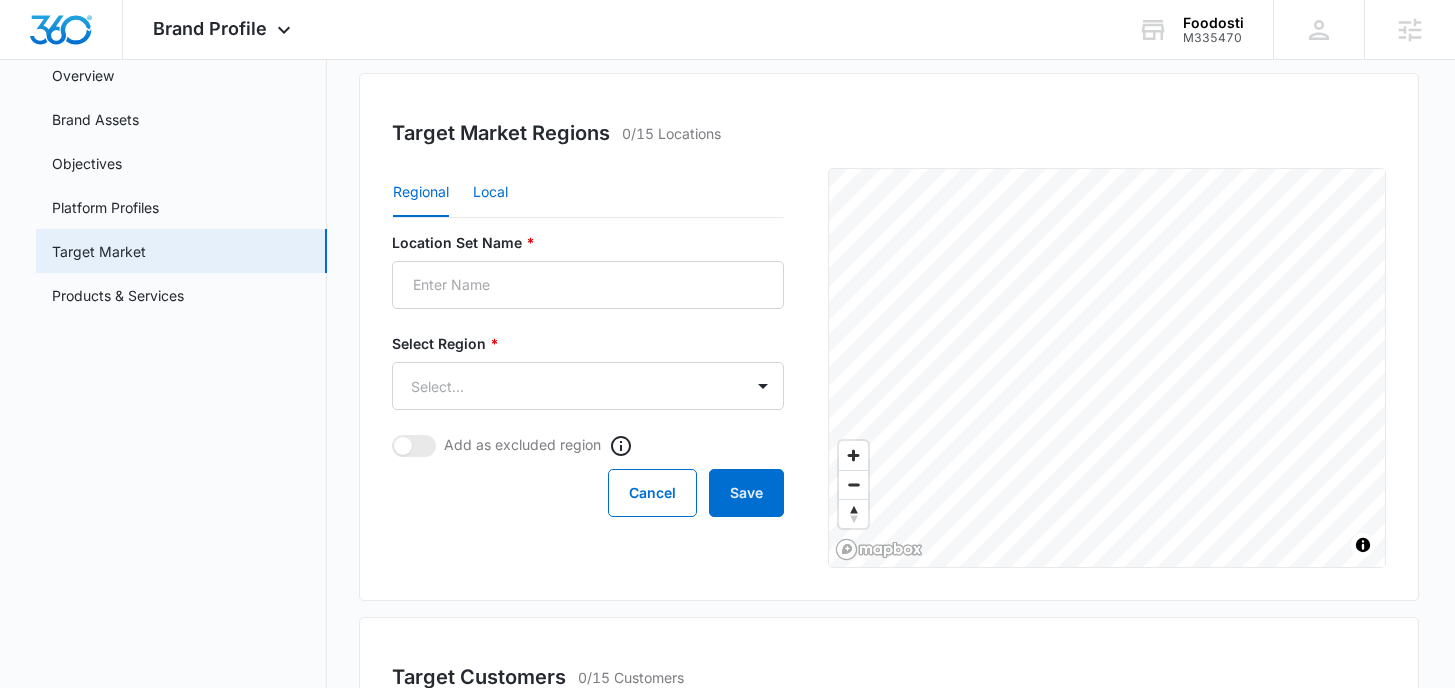 click on "Local" at bounding box center (490, 193) 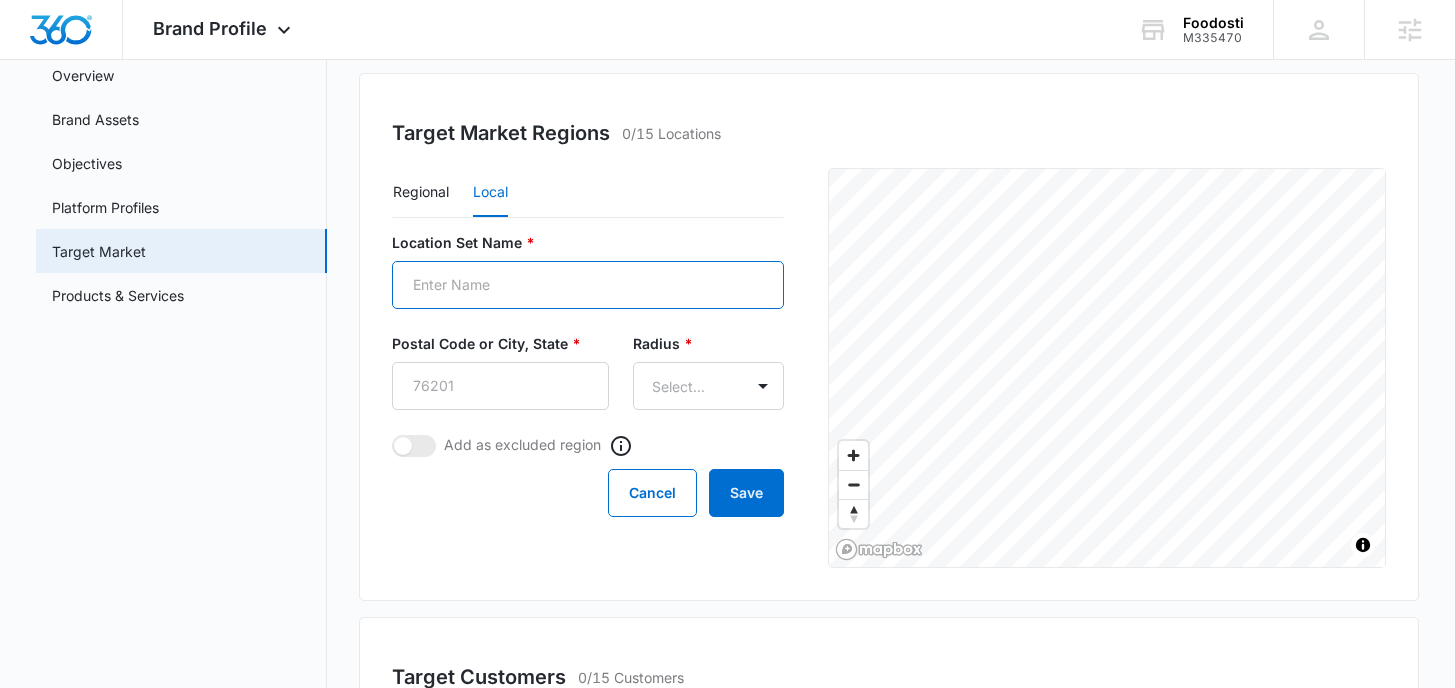 click on "Location Set Name *" at bounding box center (588, 285) 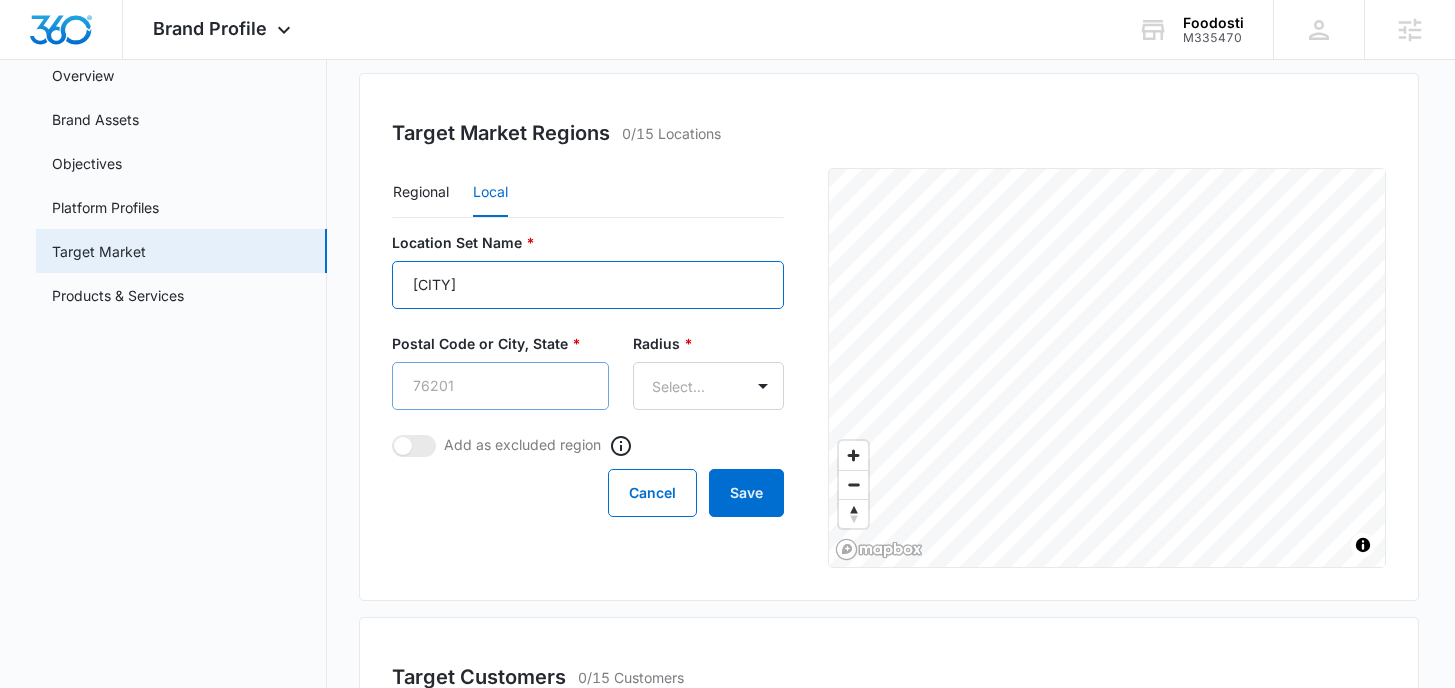 type on "[CITY]" 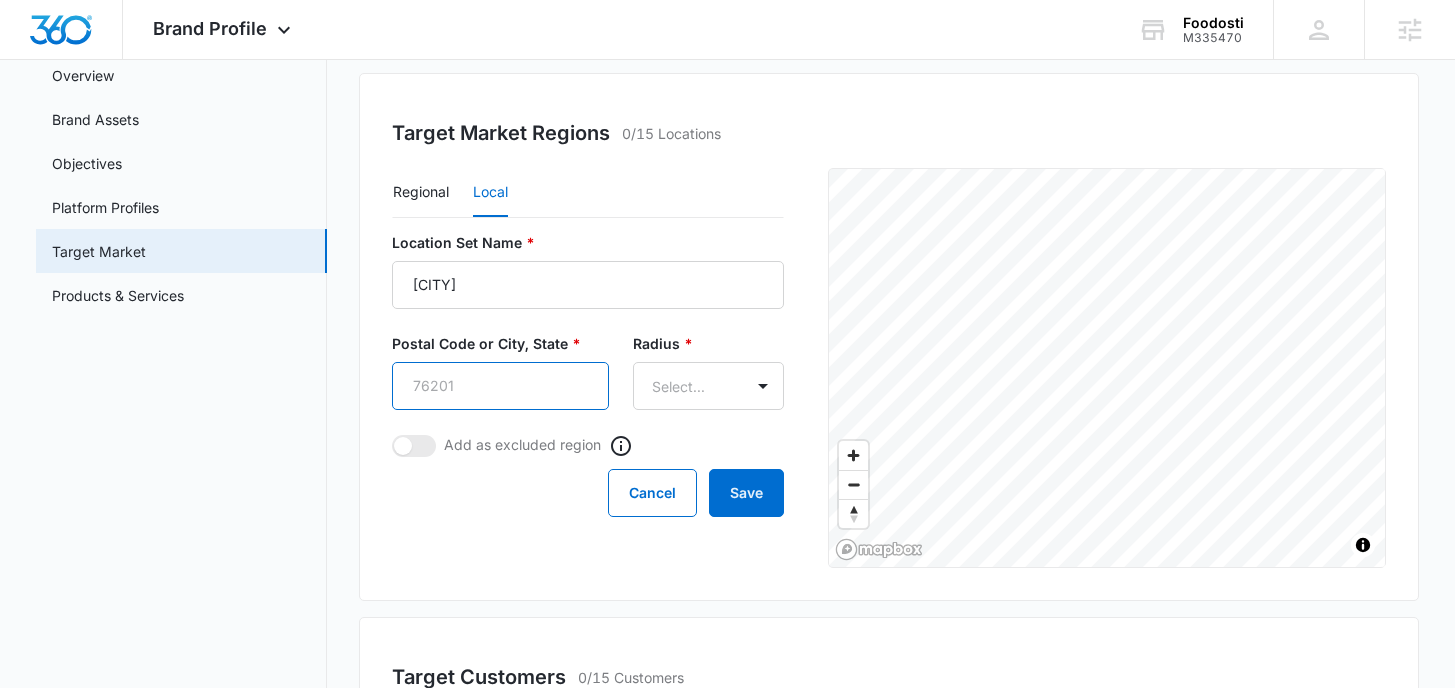 click on "Postal Code or City, State *" at bounding box center (500, 386) 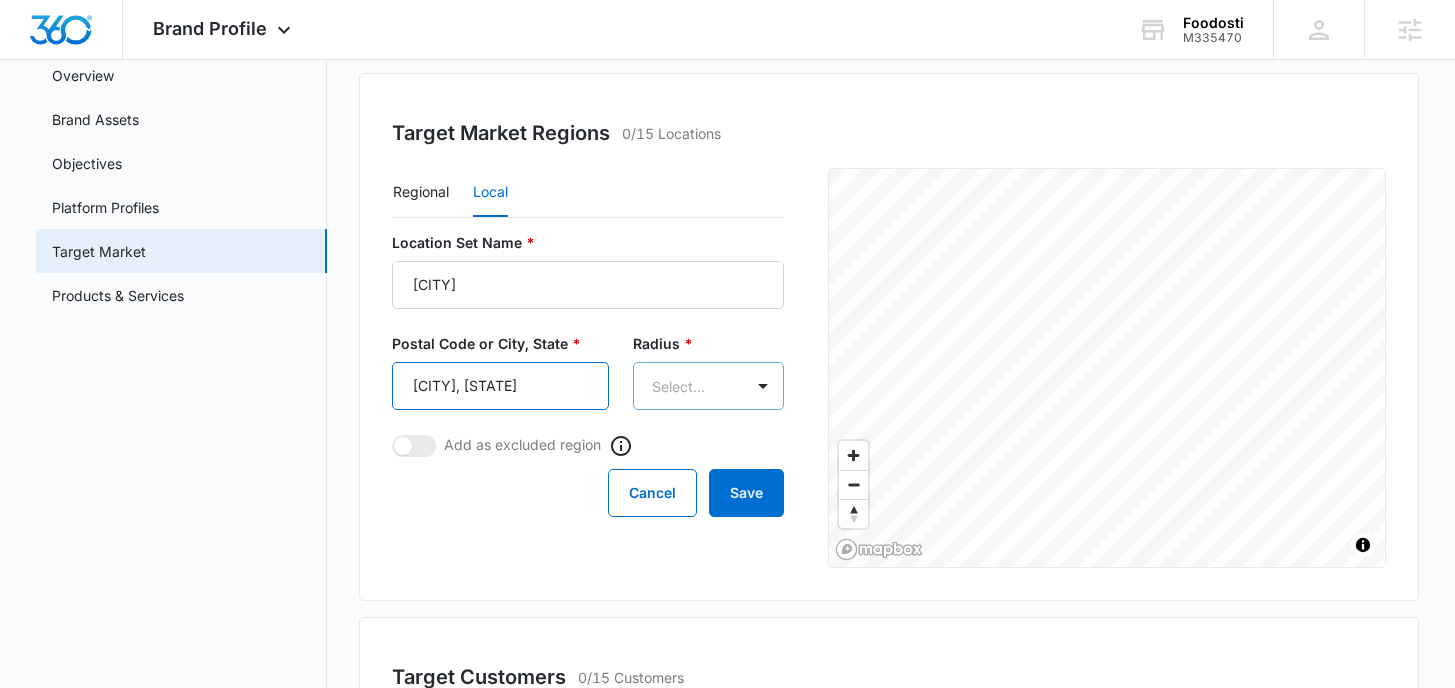 type on "[CITY], [STATE]" 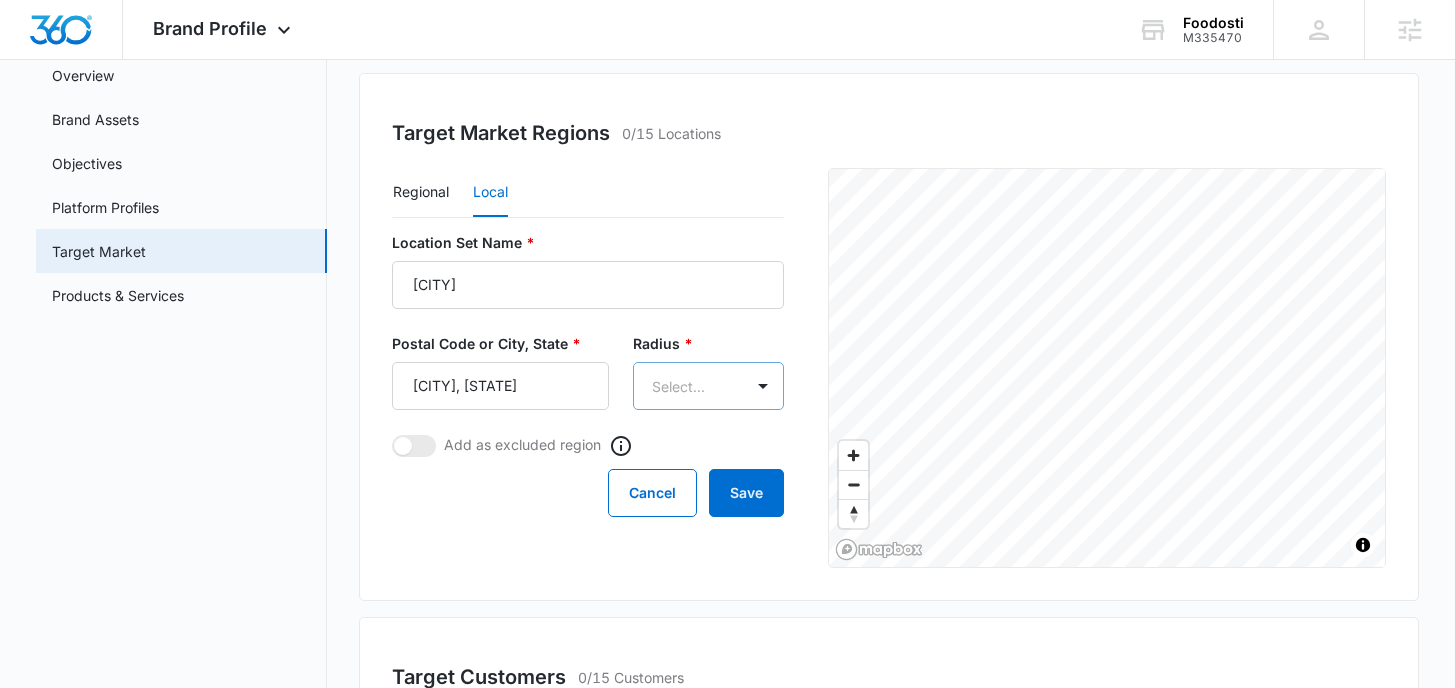 click on "Brand Profile Apps Reputation Forms CRM Email Social Payments POS Content Ads Intelligence Files Brand Settings Foodosti M335470 Your Accounts View All [NAME] [NAME] [USERNAME]@[DOMAIN] My Profile Notifications Support Logout Terms & Conditions   •   Privacy Policy Agencies Brand Profile Getting Started Overview Brand Assets Objectives Platform Profiles Target Market Products & Services Target Market Define your target market and describe your competition. Understanding your target audience and competition is essential for creating marketing campaigns that resonate with your audience and optimize your advertising reach. Target Market Regions 0/15 Locations Regional Local Location Set Name * [CITY] Postal Code or City, State * [CITY], [STATE] Radius * Select... Add as excluded region Cancel Save © Mapbox   © OpenStreetMap   Improve this map Target Customers 0/15 Customers Add Customer Profile Add Competitor 0/15 Competitors Add Competitor Notes  (internal only) Edit Notes" at bounding box center (727, 609) 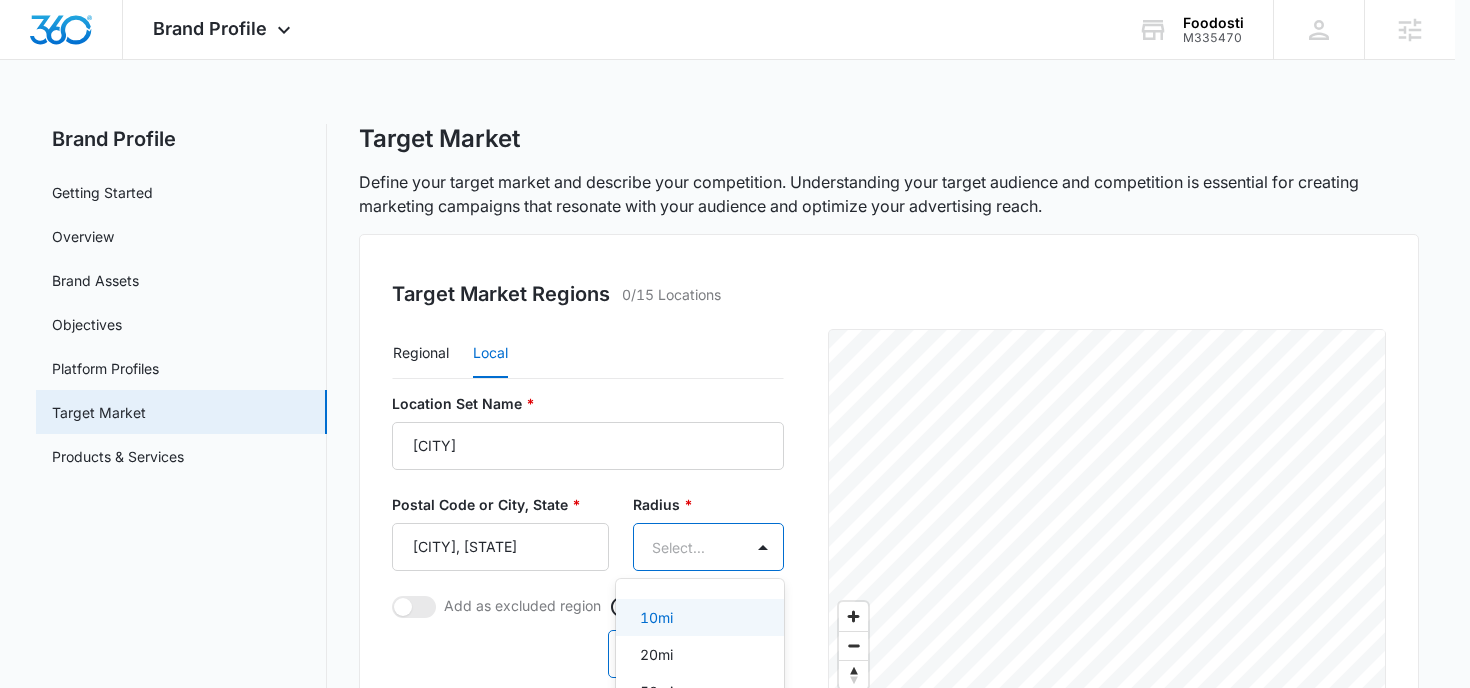 click on "10mi" at bounding box center [698, 617] 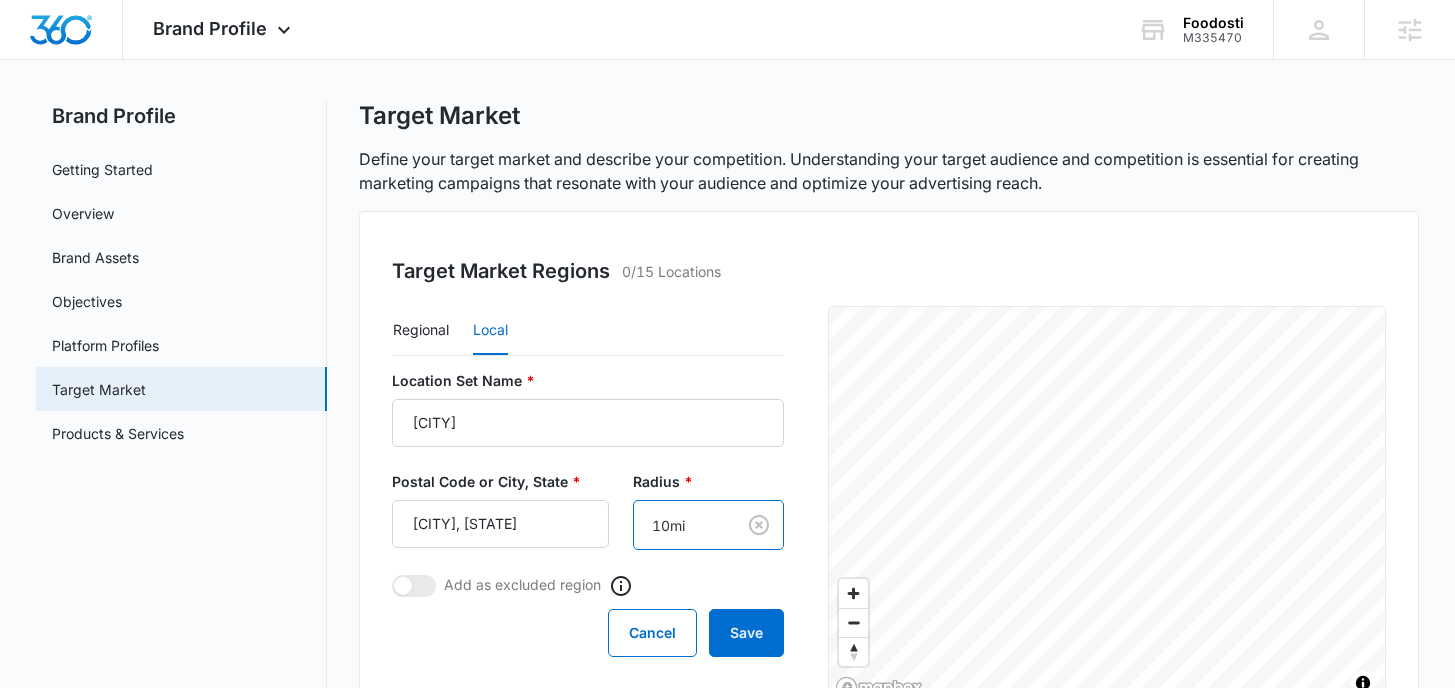 scroll, scrollTop: 207, scrollLeft: 0, axis: vertical 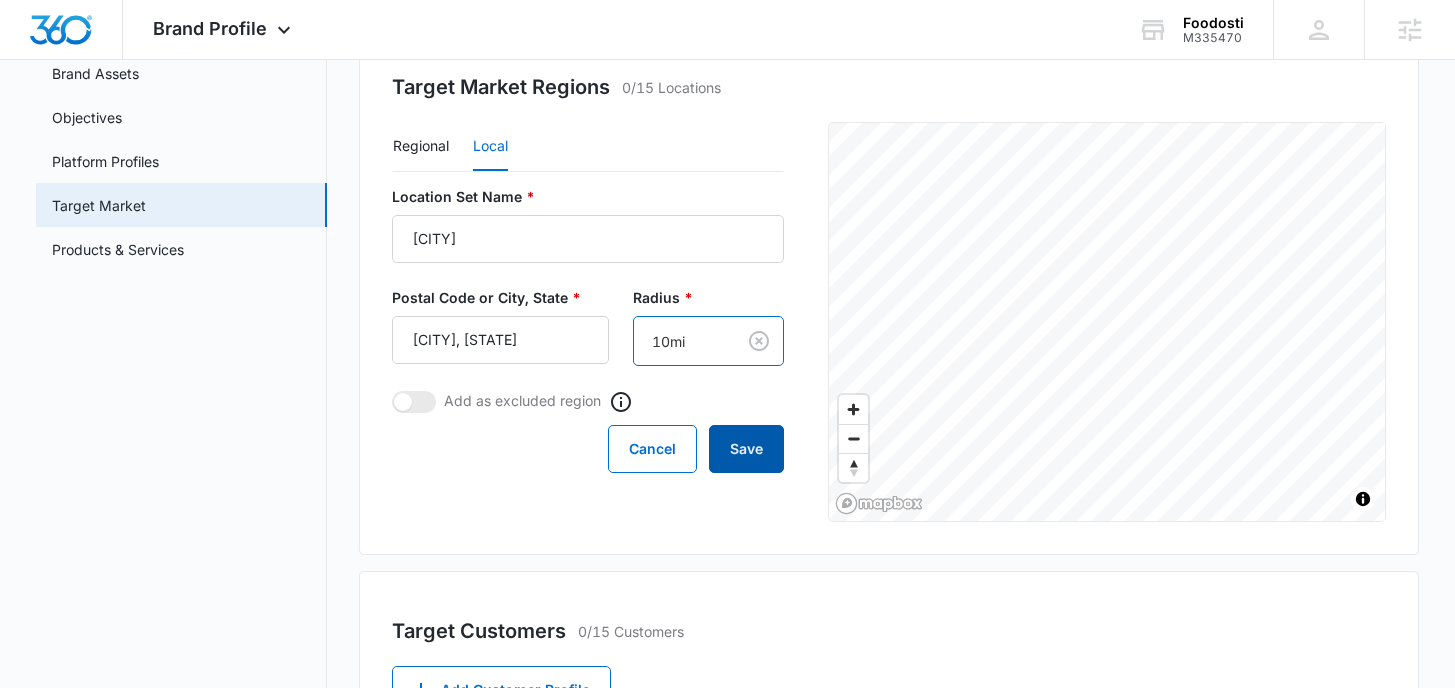 click on "Save" at bounding box center [746, 449] 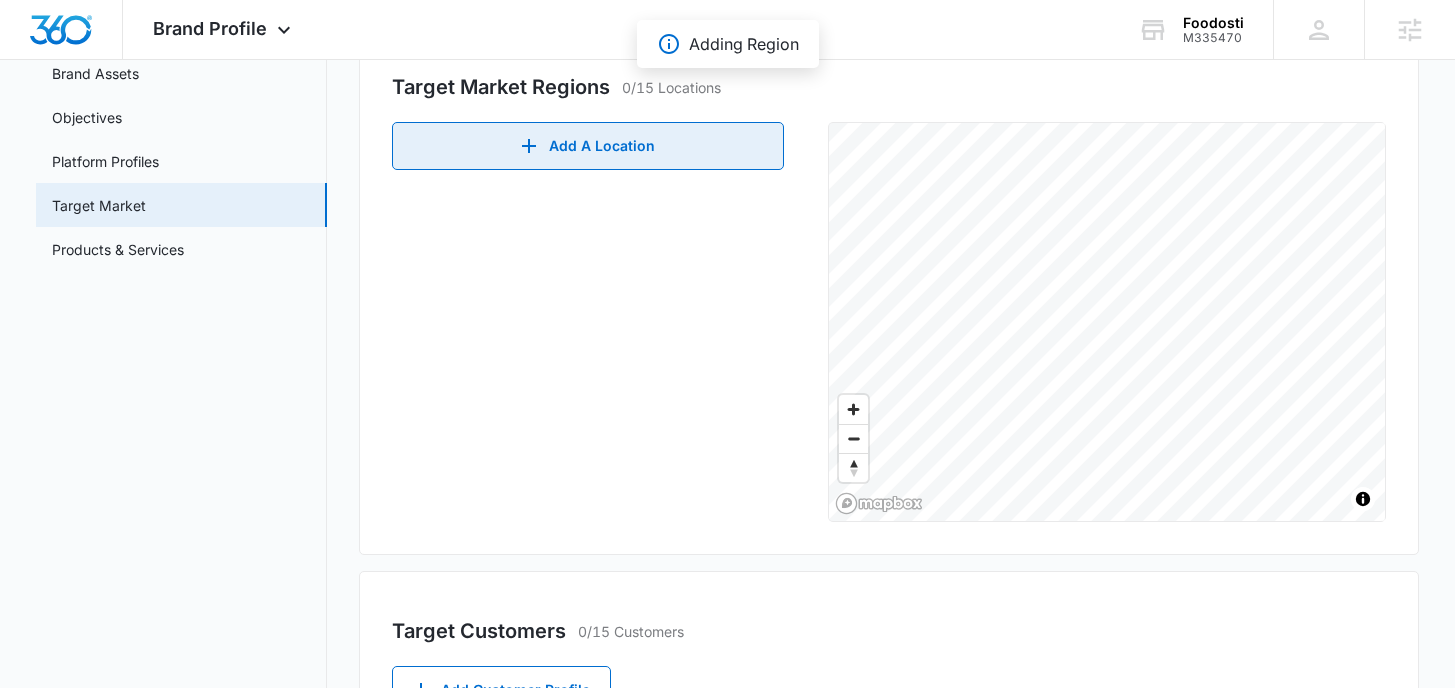 click on "Add A Location" at bounding box center (588, 146) 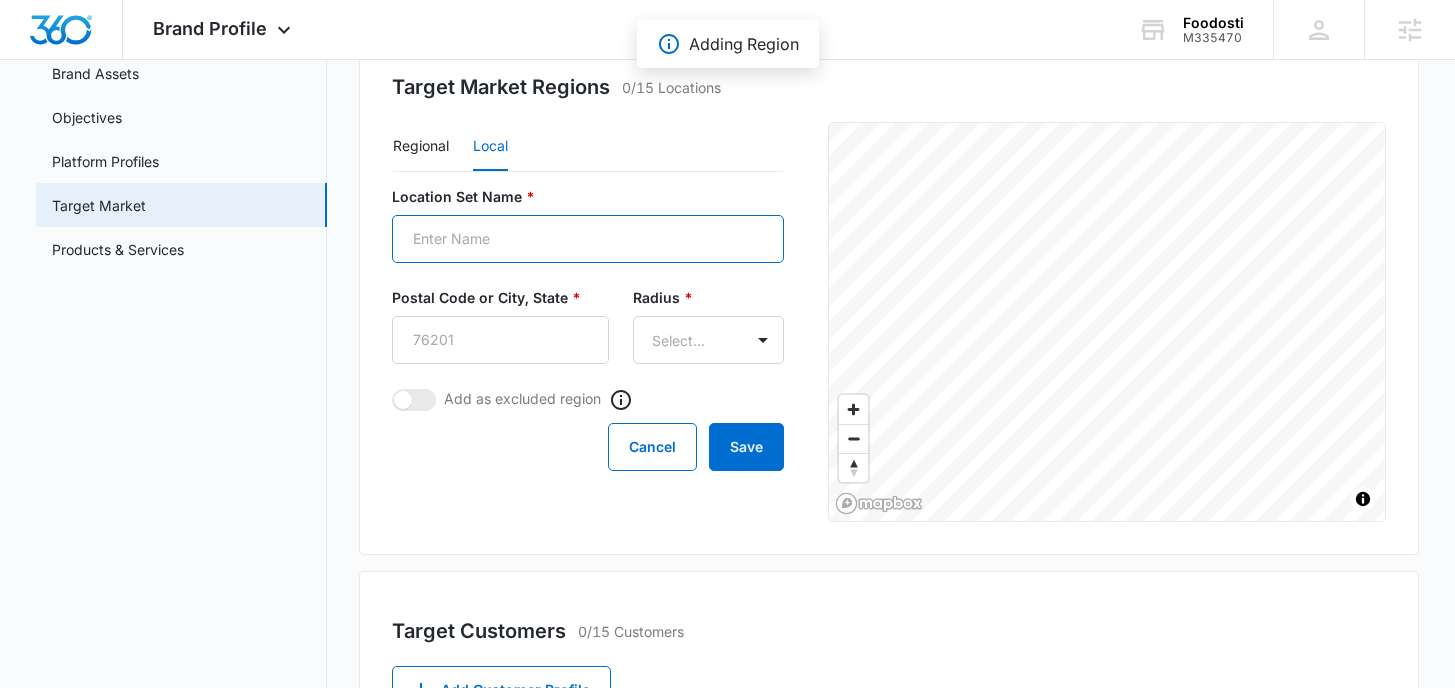 click on "Location Set Name *" at bounding box center (588, 239) 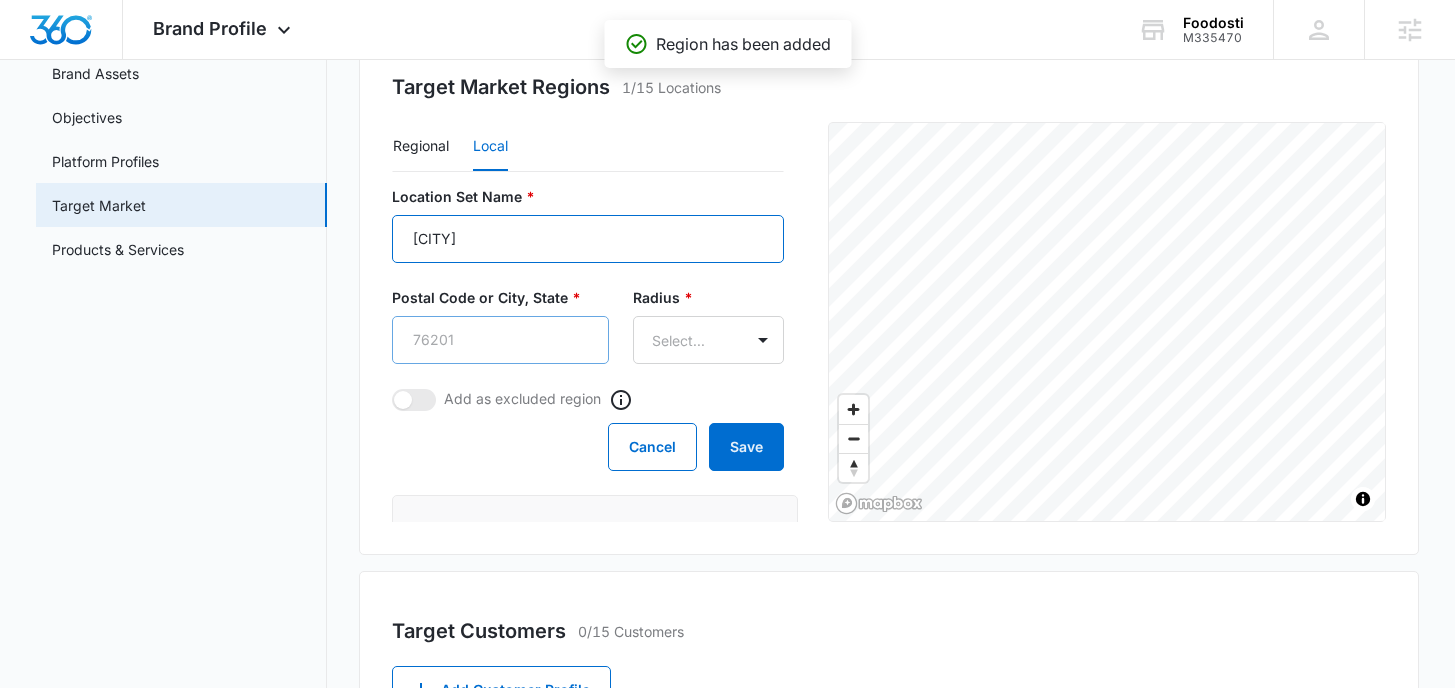 type on "[CITY]" 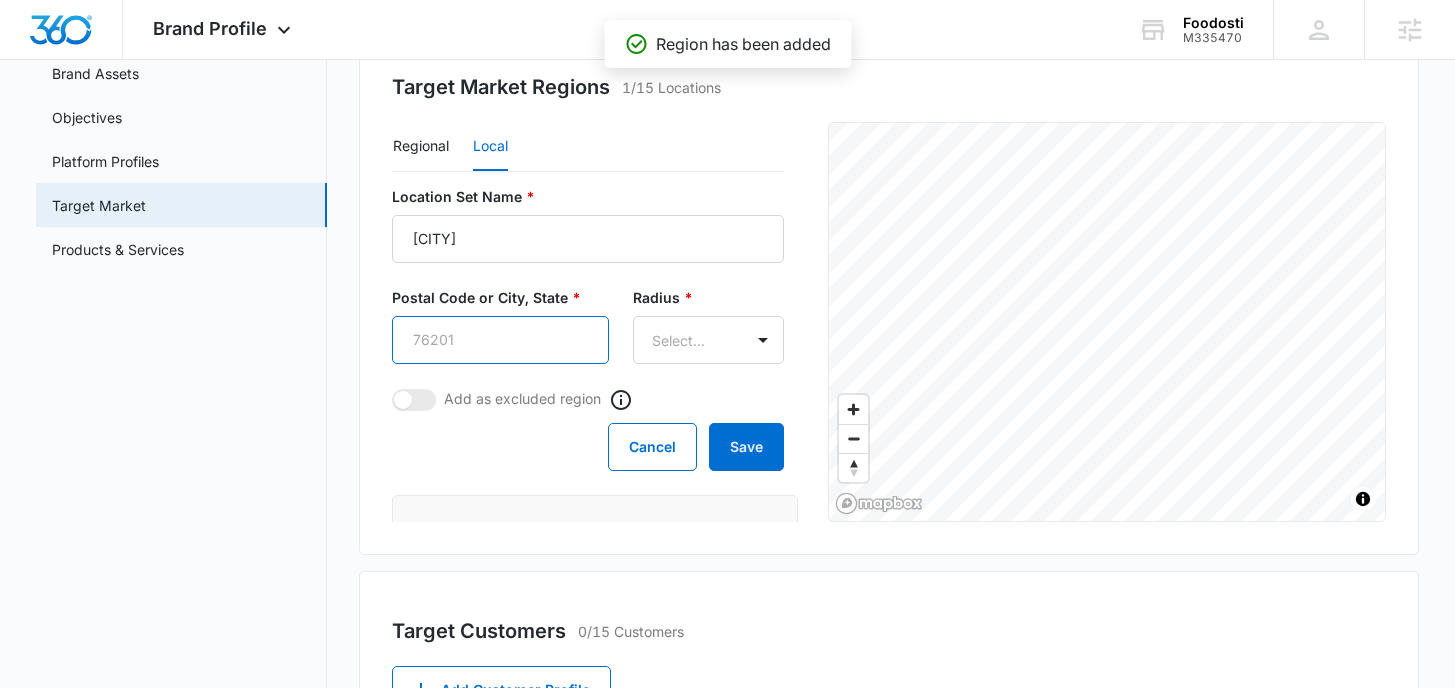 click on "Postal Code or City, State *" at bounding box center (500, 340) 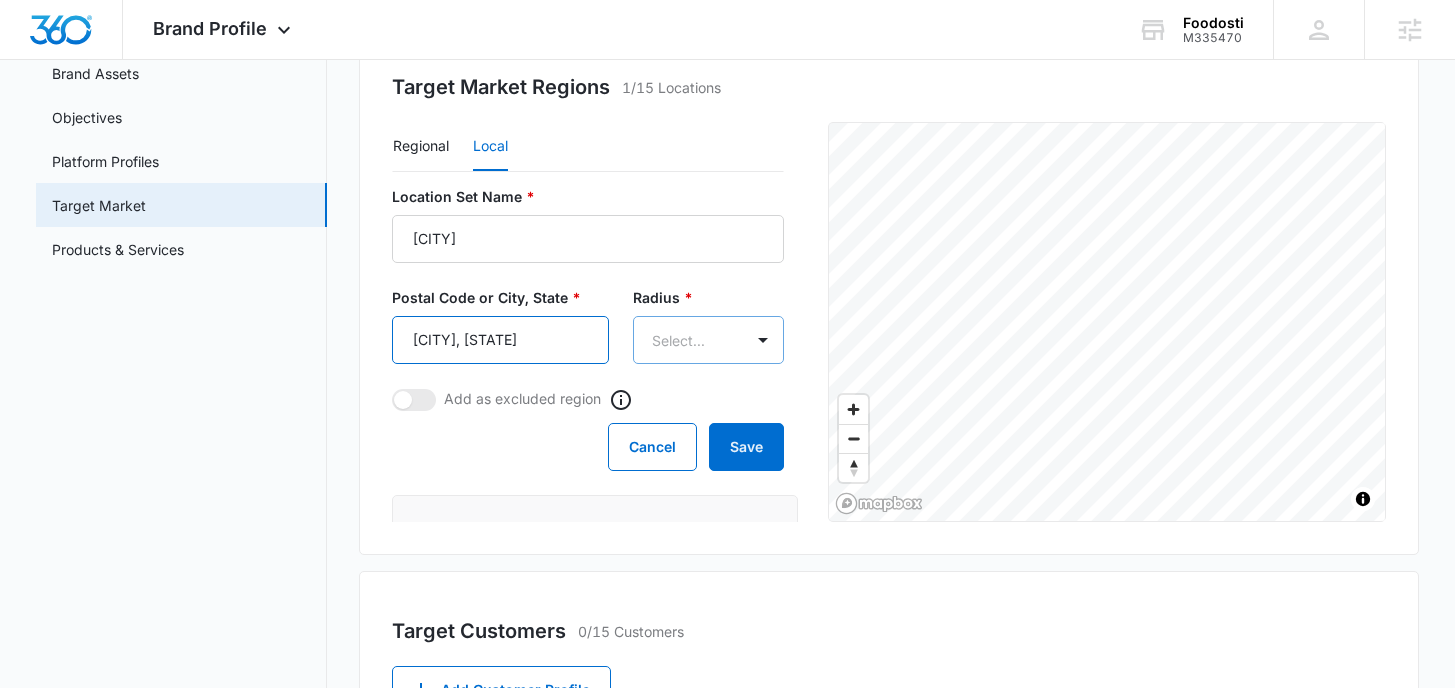 type on "[CITY], [STATE]" 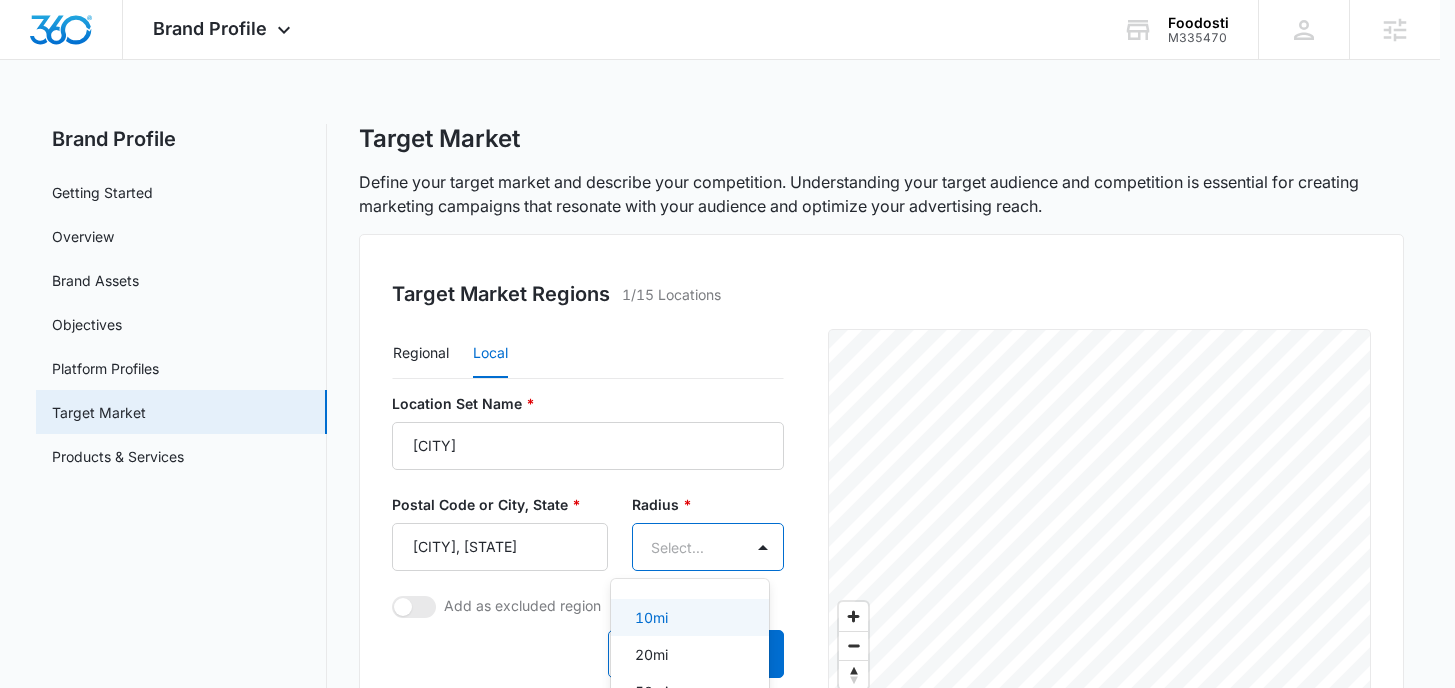 scroll, scrollTop: 0, scrollLeft: 0, axis: both 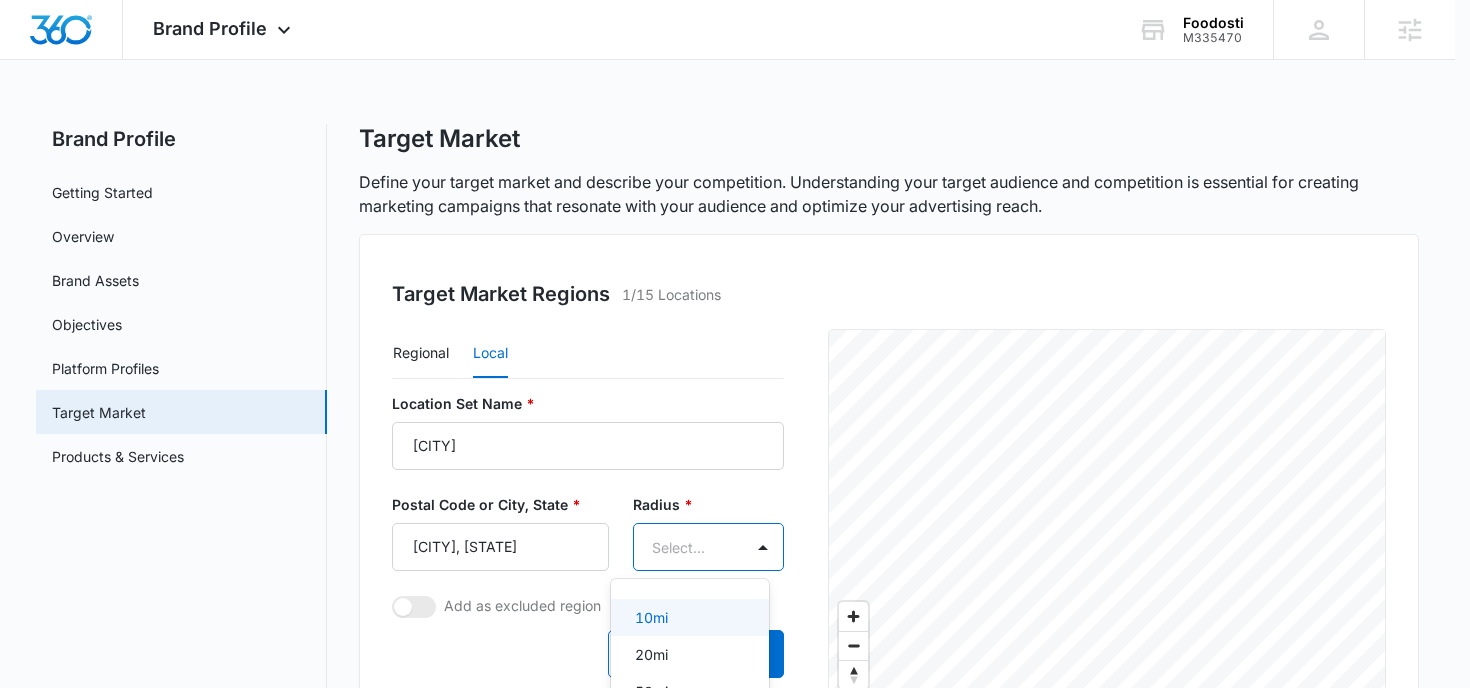 click on "Brand Profile Apps Reputation Forms CRM Email Social Payments POS Content Ads Intelligence Files Brand Settings Foodosti M335470 Your Accounts View All [NAME] [NAME] [USERNAME]@[DOMAIN] My Profile Notifications Support Logout Terms & Conditions   •   Privacy Policy Agencies Brand Profile Getting Started Overview Brand Assets Objectives Platform Profiles Target Market Products & Services Target Market Define your target market and describe your competition. Understanding your target audience and competition is essential for creating marketing campaigns that resonate with your audience and optimize your advertising reach. Target Market Regions 1/15 Locations Regional Local Location Set Name * [CITY] Postal Code or City, State * [CITY], [STATE] Radius * 10mi, 1 of 5. 5 results available. Use Up and Down to choose options, press Enter to select the currently focused option, press Escape to exit the menu, press Tab to select the option and exit the menu. Select... Add as excluded region Cancel" at bounding box center (735, 344) 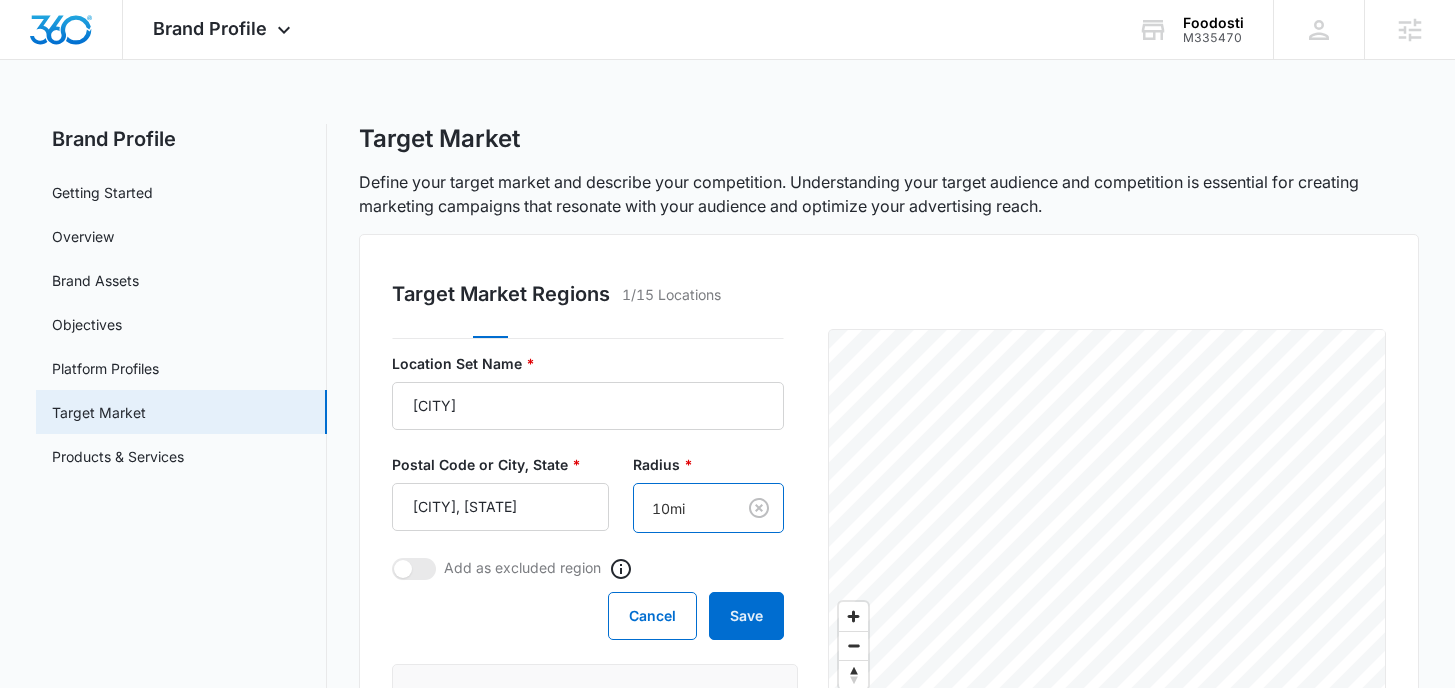 scroll, scrollTop: 108, scrollLeft: 0, axis: vertical 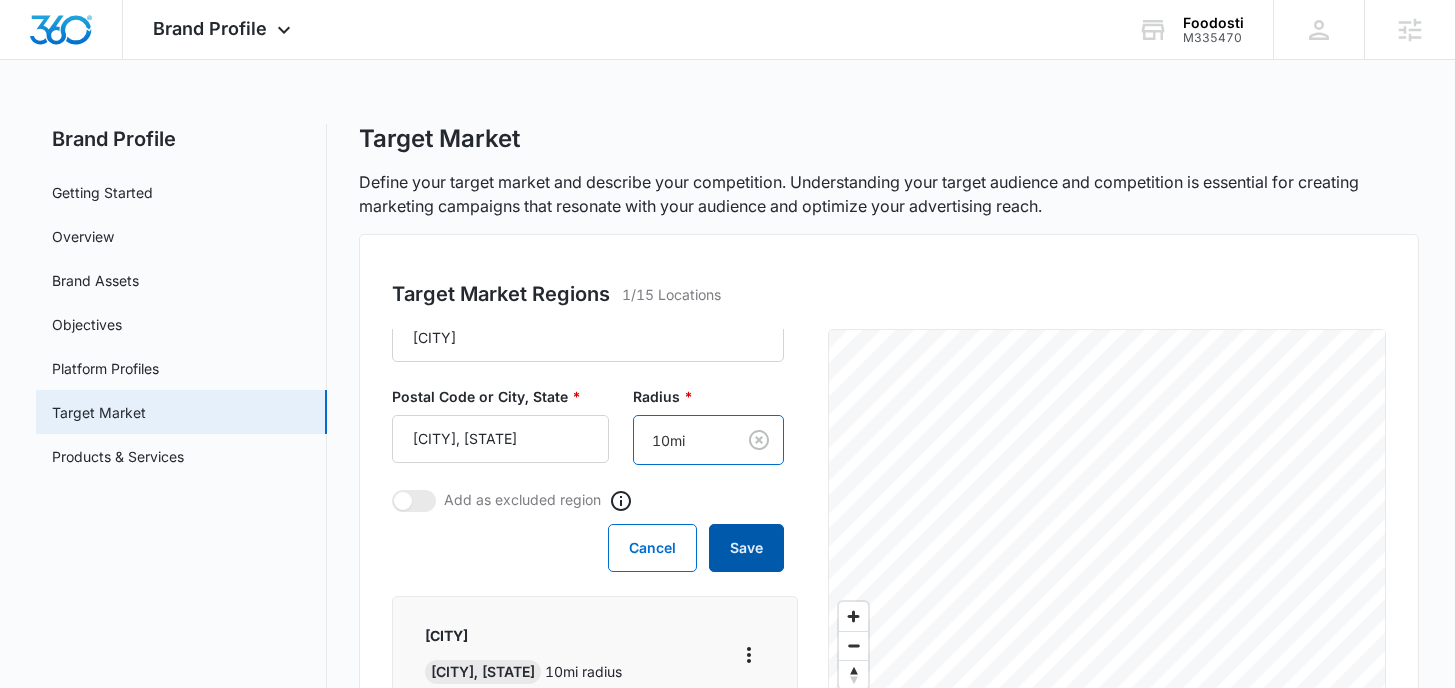 click on "Save" at bounding box center [746, 548] 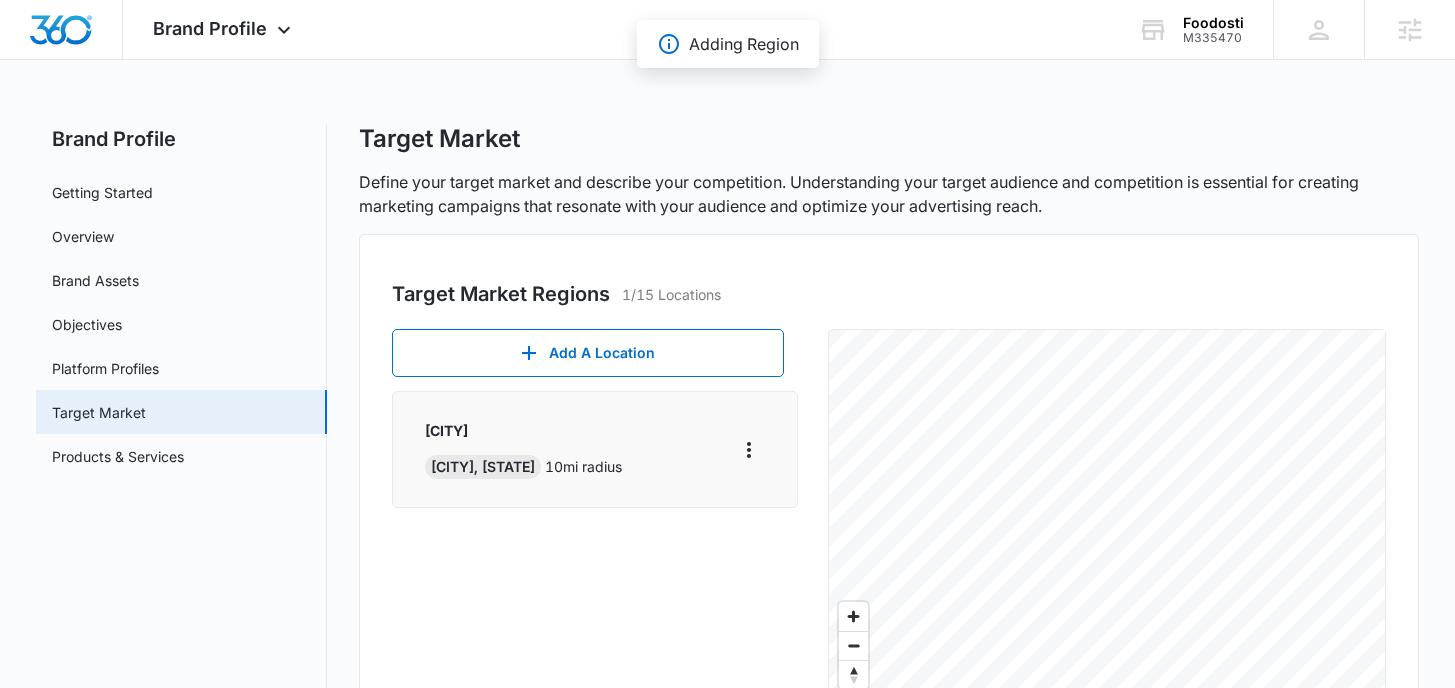 scroll, scrollTop: 0, scrollLeft: 0, axis: both 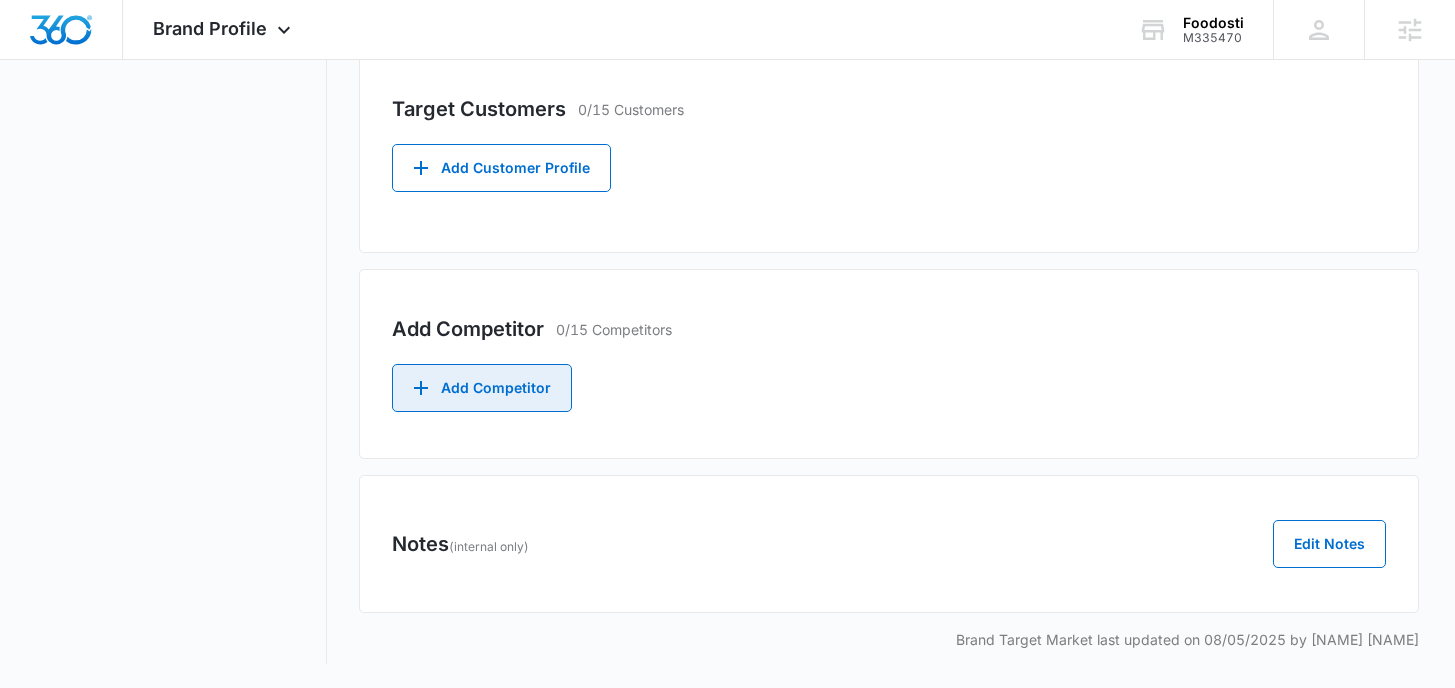 click on "Add Competitor" at bounding box center (482, 388) 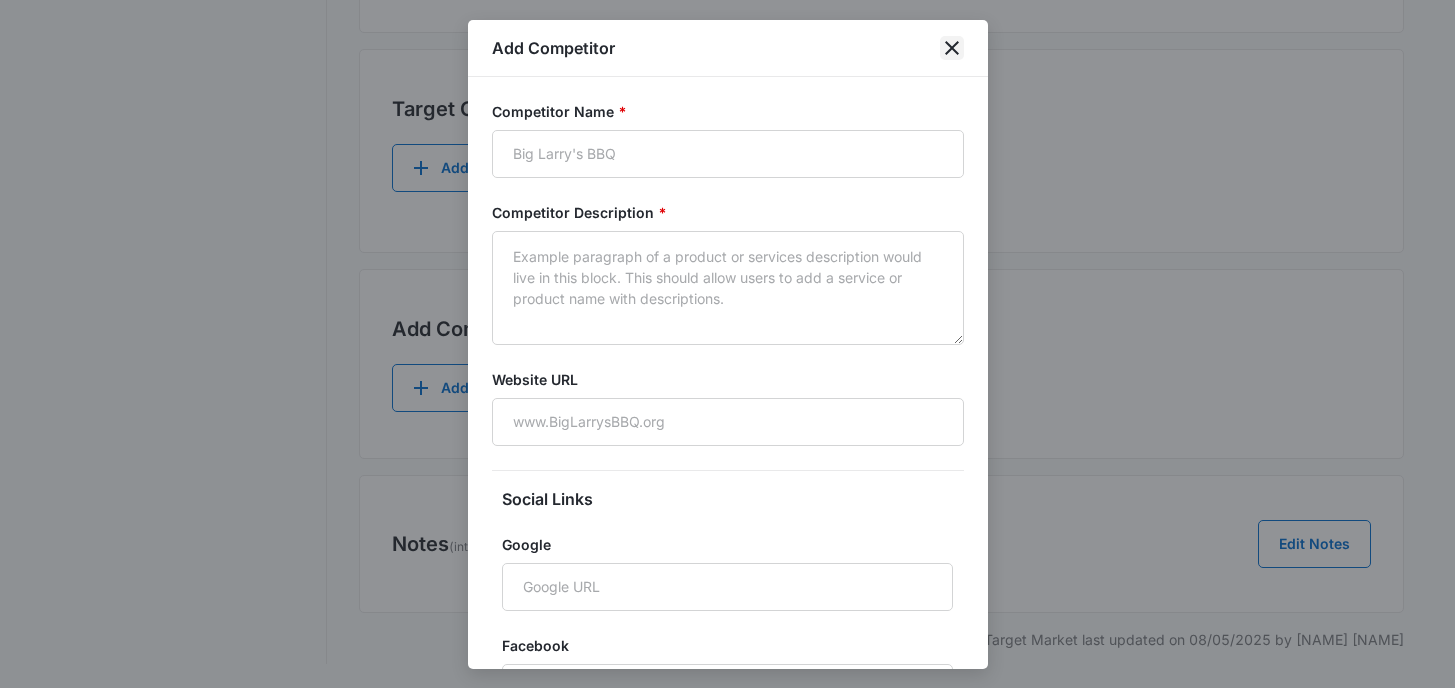 click 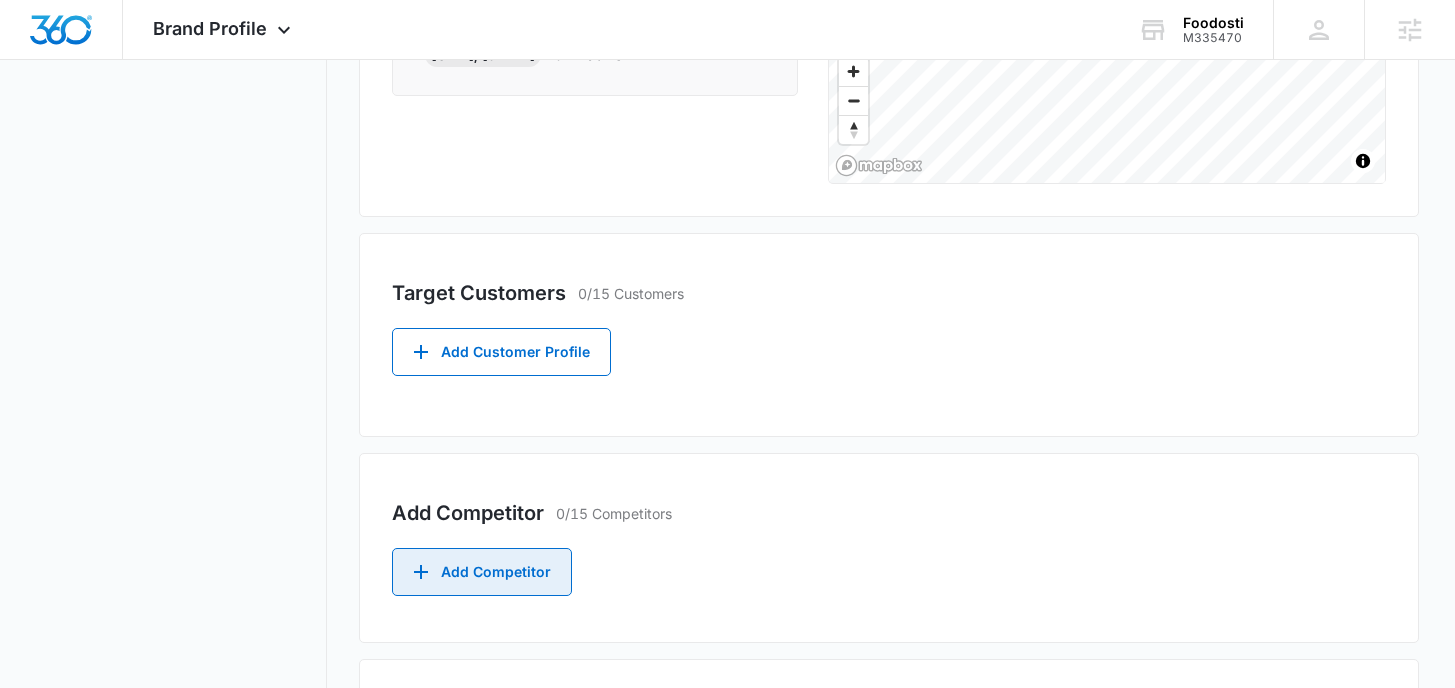 scroll, scrollTop: 0, scrollLeft: 0, axis: both 